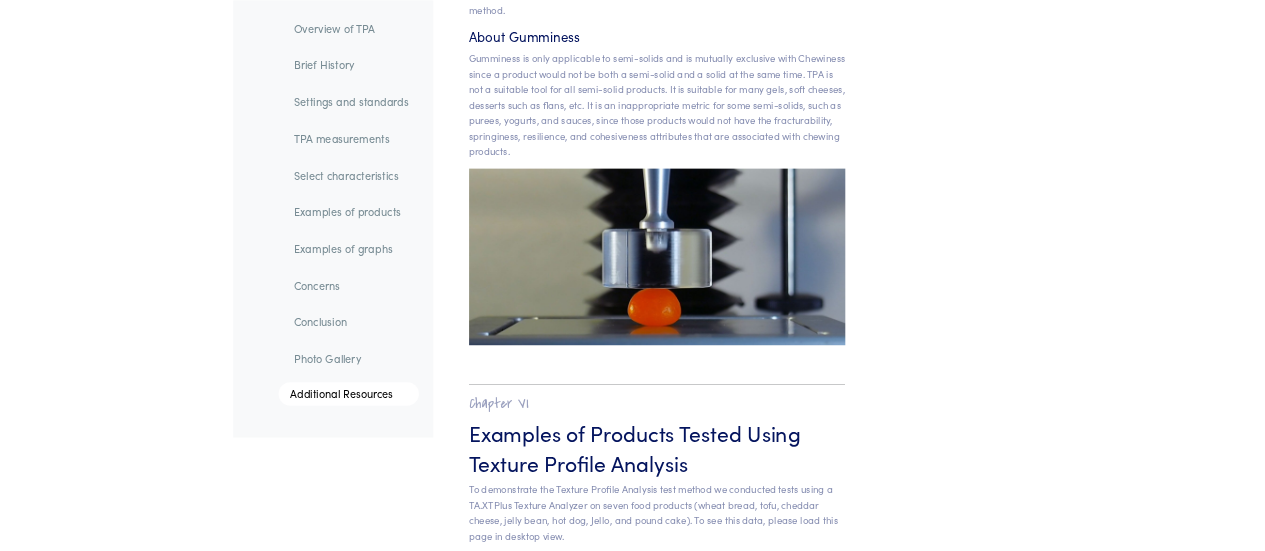 scroll, scrollTop: 19107, scrollLeft: 0, axis: vertical 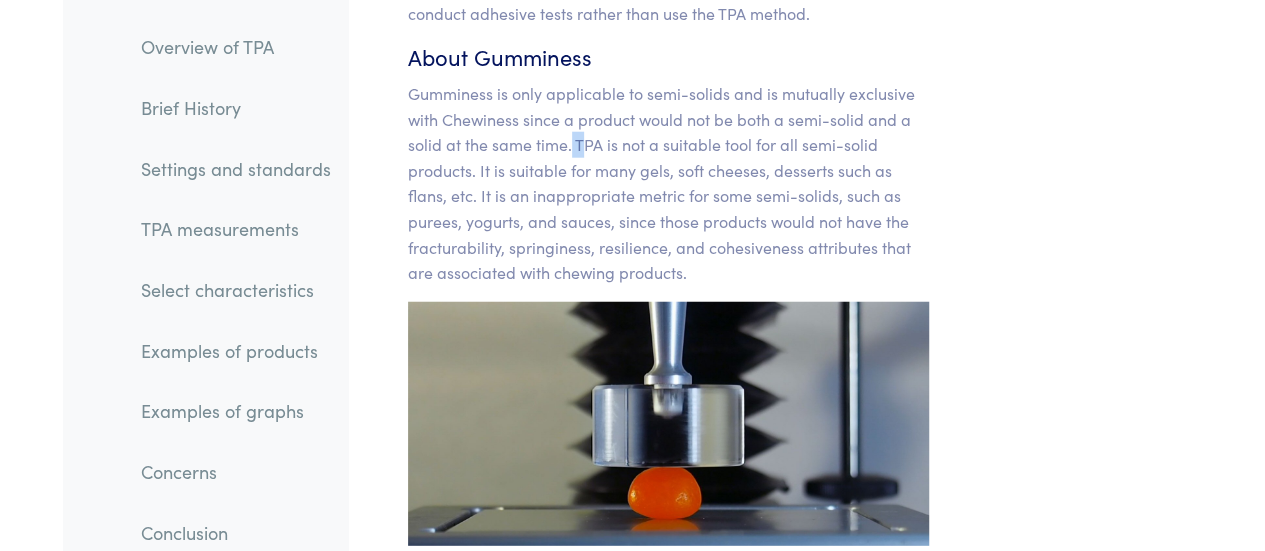 drag, startPoint x: 572, startPoint y: 97, endPoint x: 588, endPoint y: 111, distance: 21.260292 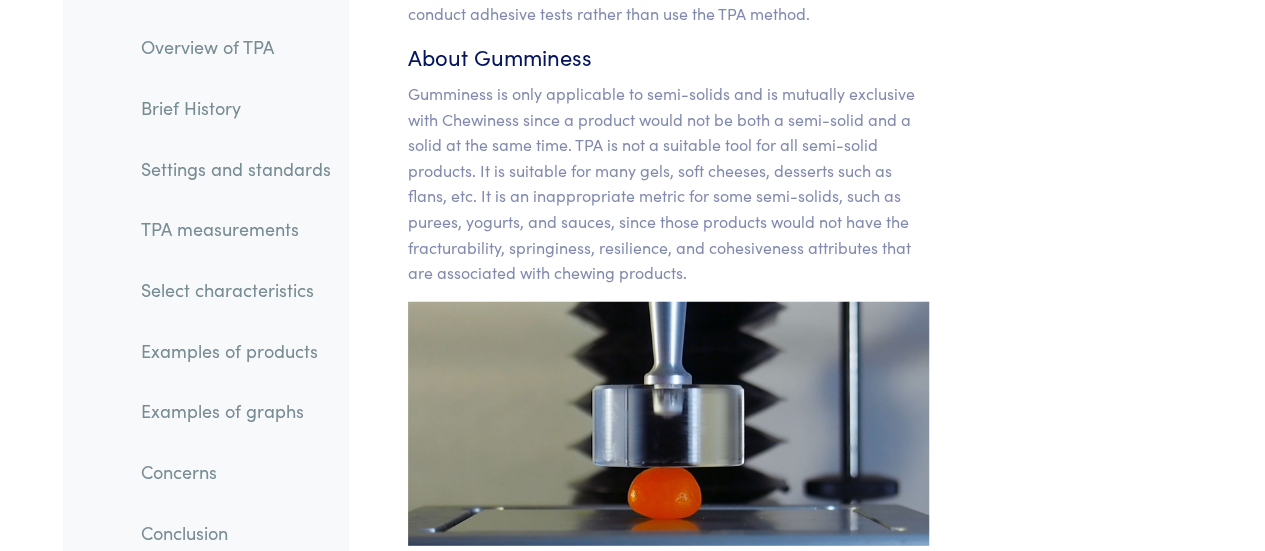 click on "Gumminess is only applicable to semi-solids and is mutually exclusive with Chewiness since a product would not be both a semi-solid and a solid at the same time. TPA is not a suitable tool for all semi-solid products. It is suitable for many gels, soft cheeses, desserts such as flans, etc. It is an inappropriate metric for some semi-solids, such as purees, yogurts, and sauces, since those products would not have the fracturability, springiness, resilience, and cohesiveness attributes that are associated with chewing products." at bounding box center [668, 183] 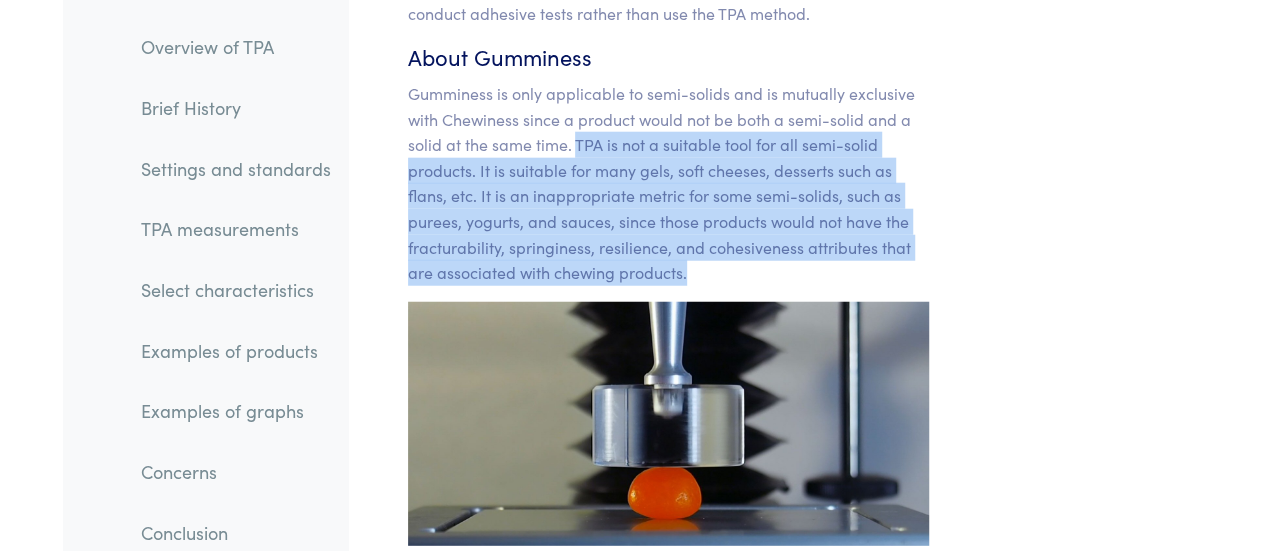 drag, startPoint x: 573, startPoint y: 95, endPoint x: 701, endPoint y: 225, distance: 182.43903 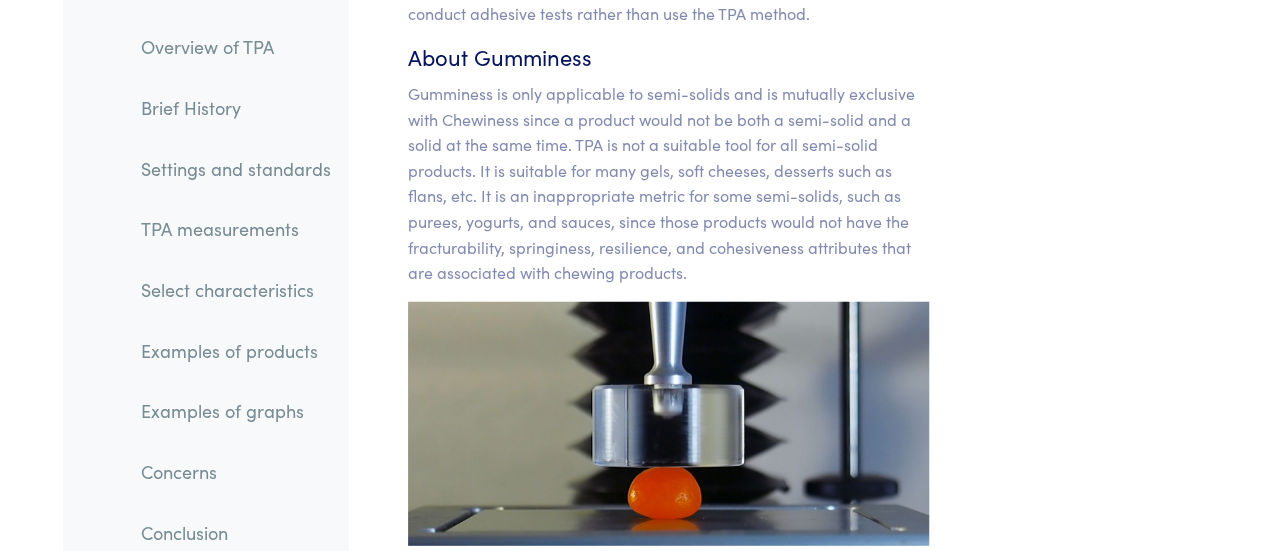 click on "Chapter V
Discussion of Hardness, Cohesiveness, Springiness, Gumminess and Adhesiveness
About Quantifying Hardness
The original articles introducing TPA described Hardness as the height of the first peak (on strip chart plots). In almost all of those articles the example graphs, including those with small fracture events, showed peak forces that occurred at the deepest compression. The articles all described Hardness as the peak force that occurs during the first compression even though with hindsight we understand the recorder technology did not well-differentiate between peak forces due to fractures and peak forces due to stopping the compression stroke.
About Quantifying Cohesiveness
see Dr. Alina S. Szczesniak's Letter to the Editor  and  Malcolm Bourne's book )
Abstract" at bounding box center (668, -1782) 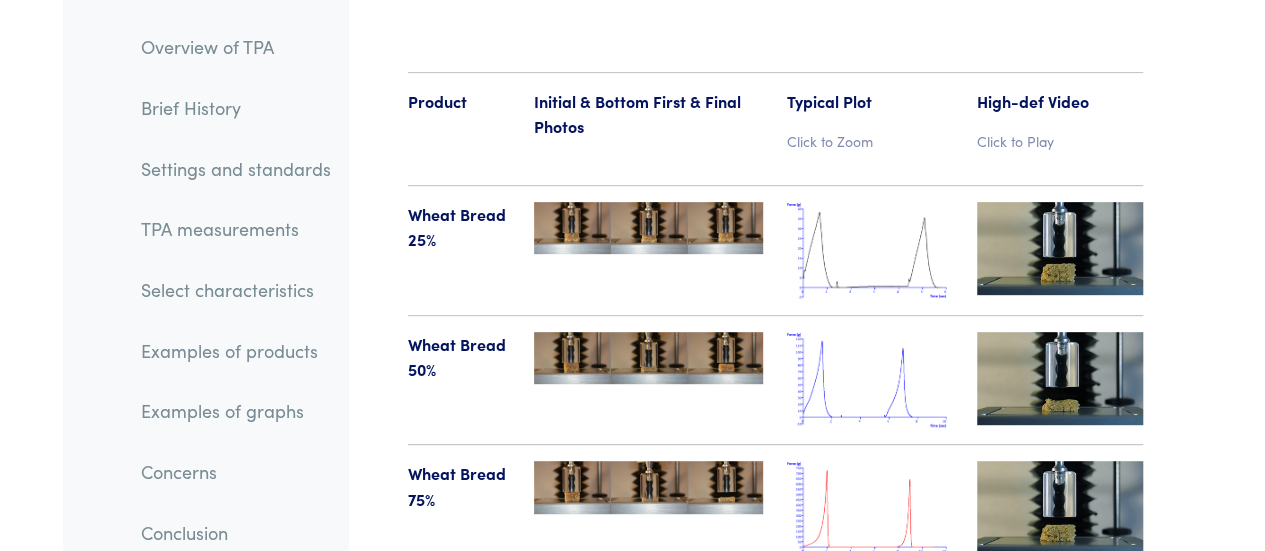 scroll, scrollTop: 23105, scrollLeft: 0, axis: vertical 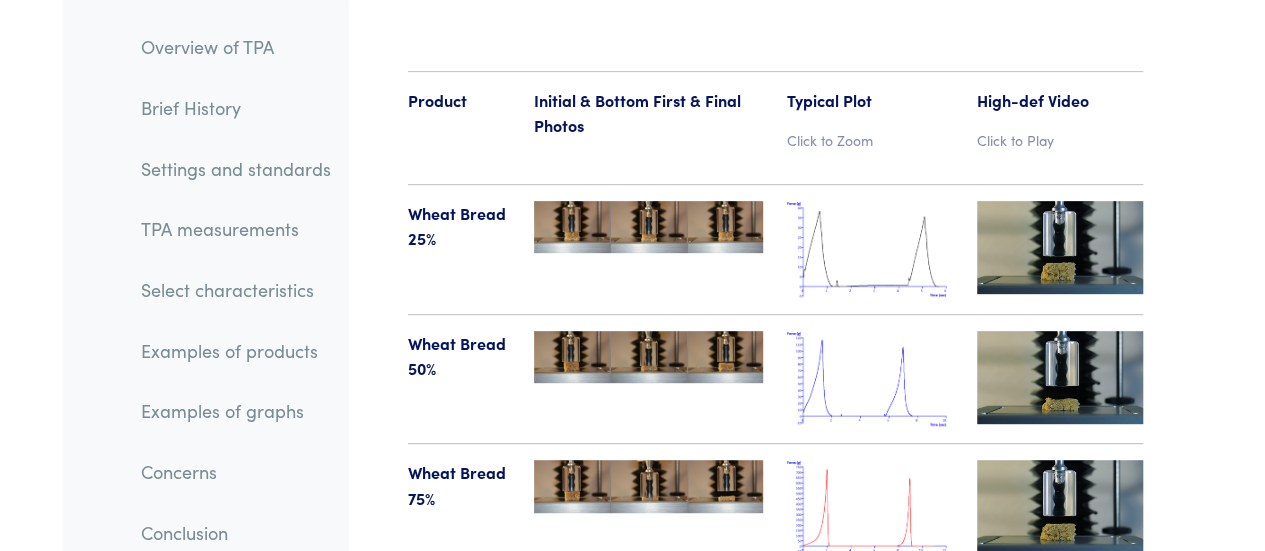 click at bounding box center (648, 227) 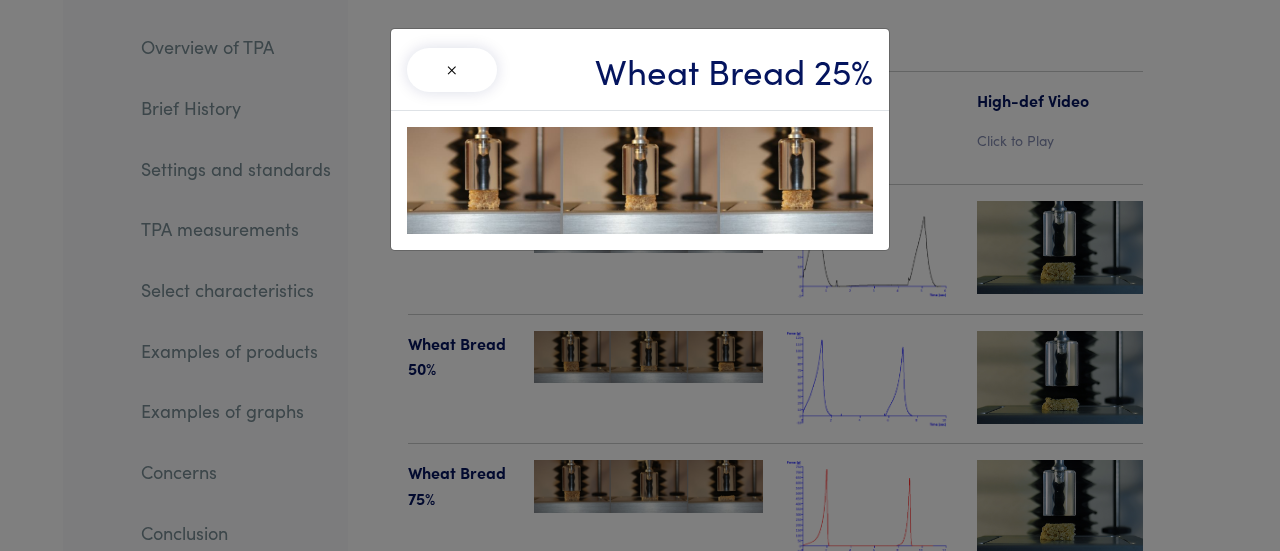 click at bounding box center [640, 180] 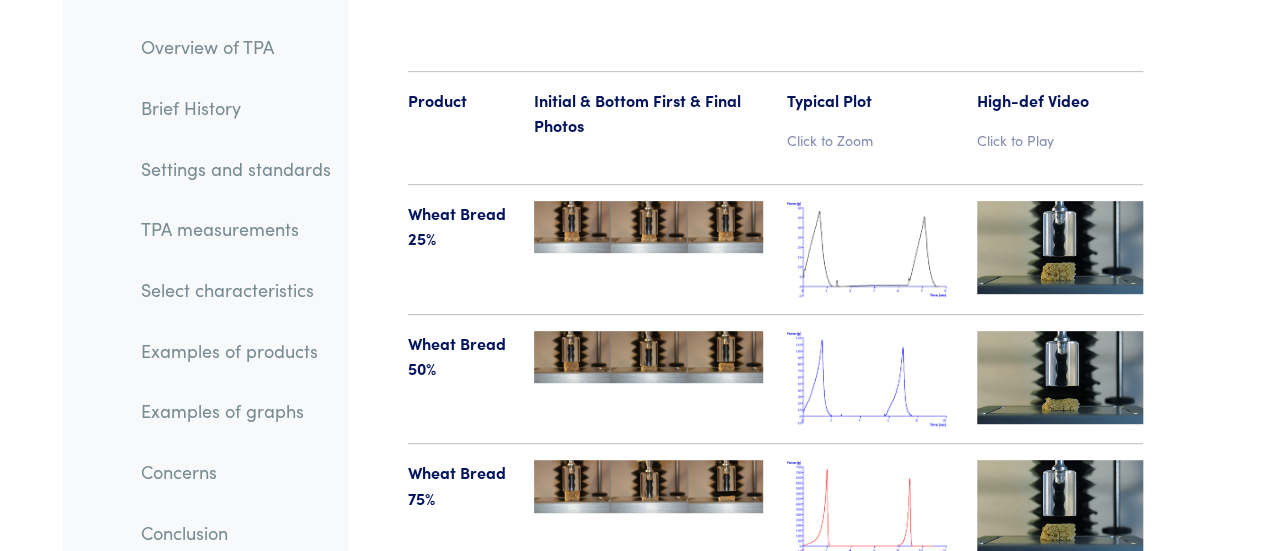 click at bounding box center [648, 357] 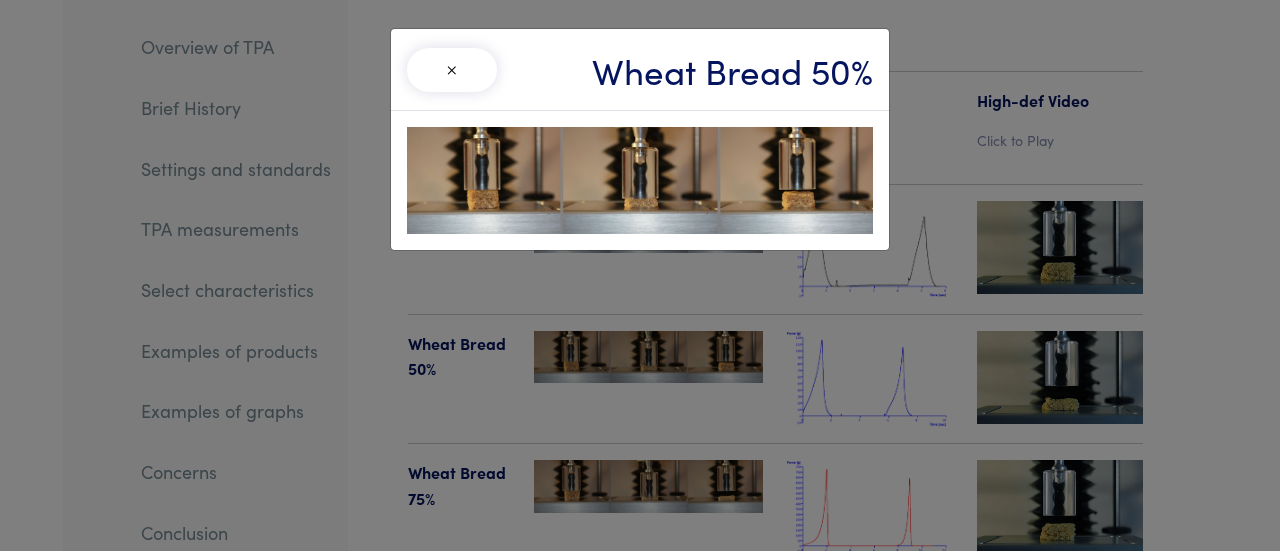 click on "×" at bounding box center (452, 70) 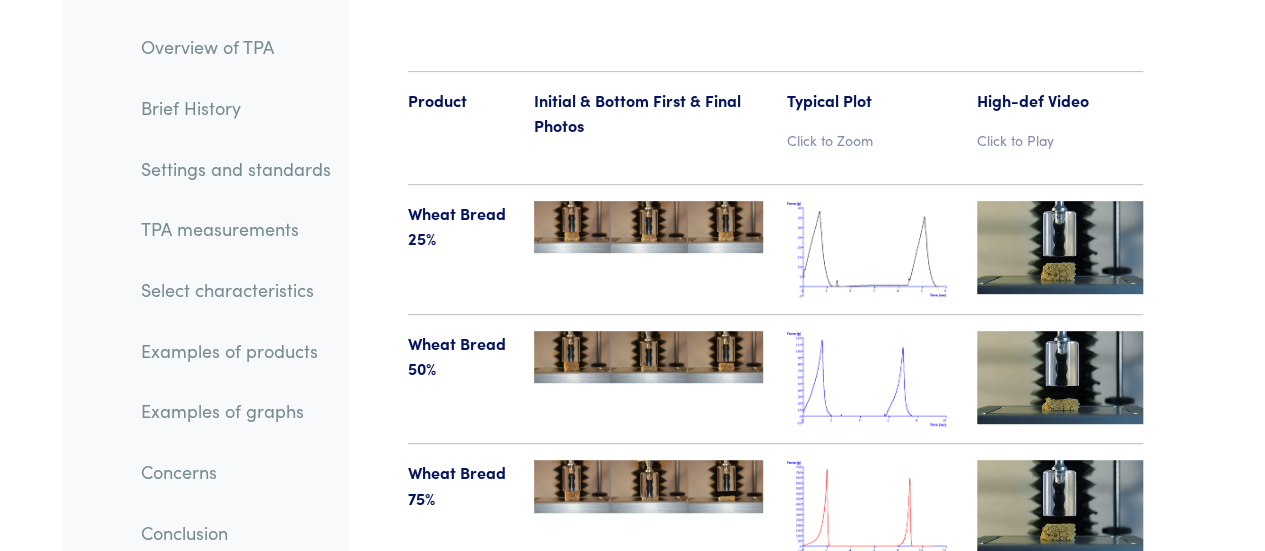 click at bounding box center [648, 486] 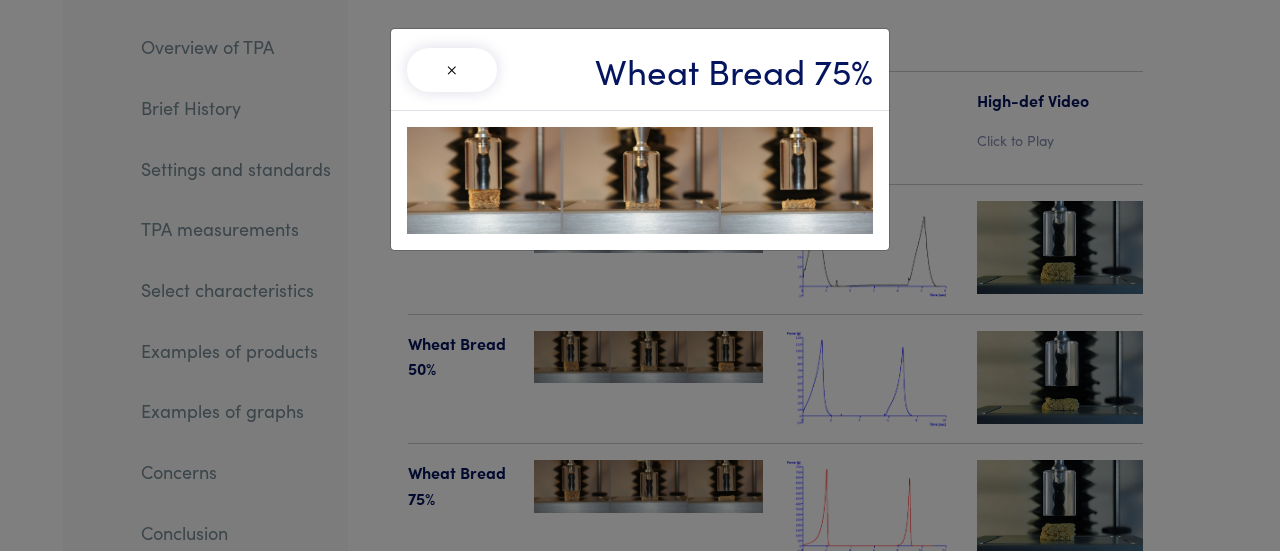 click on "×" at bounding box center [452, 70] 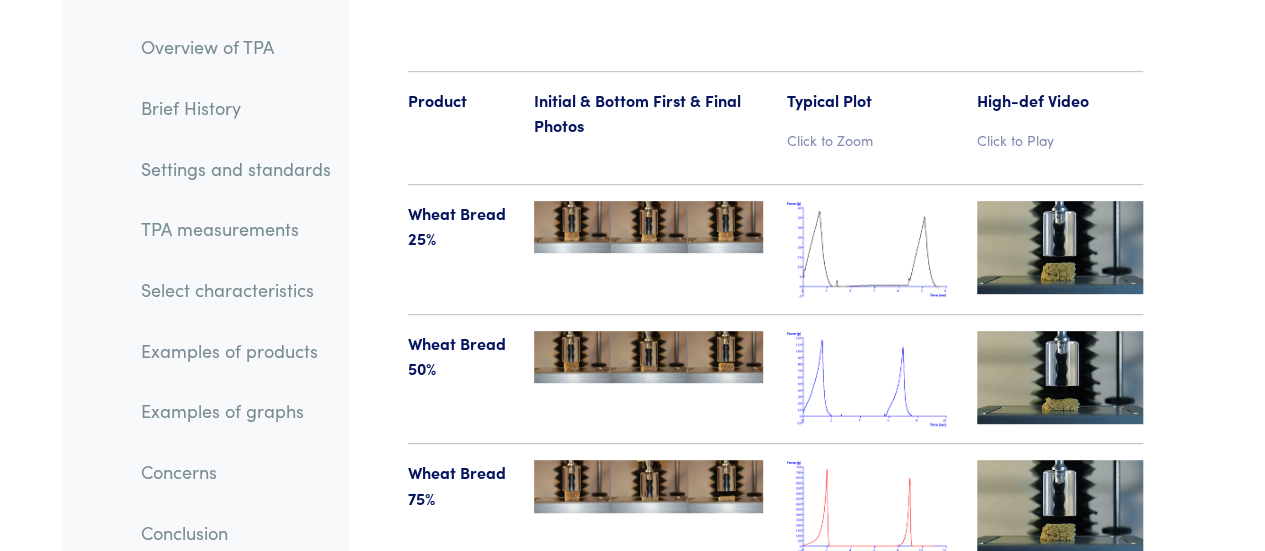 click at bounding box center (870, 249) 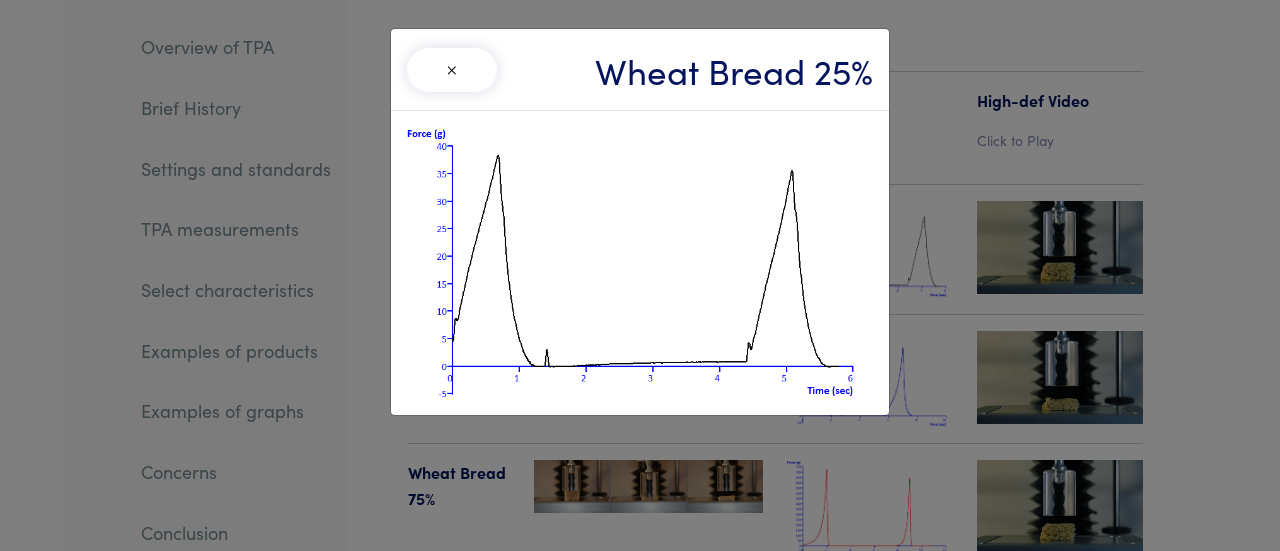 click on "×" at bounding box center (452, 70) 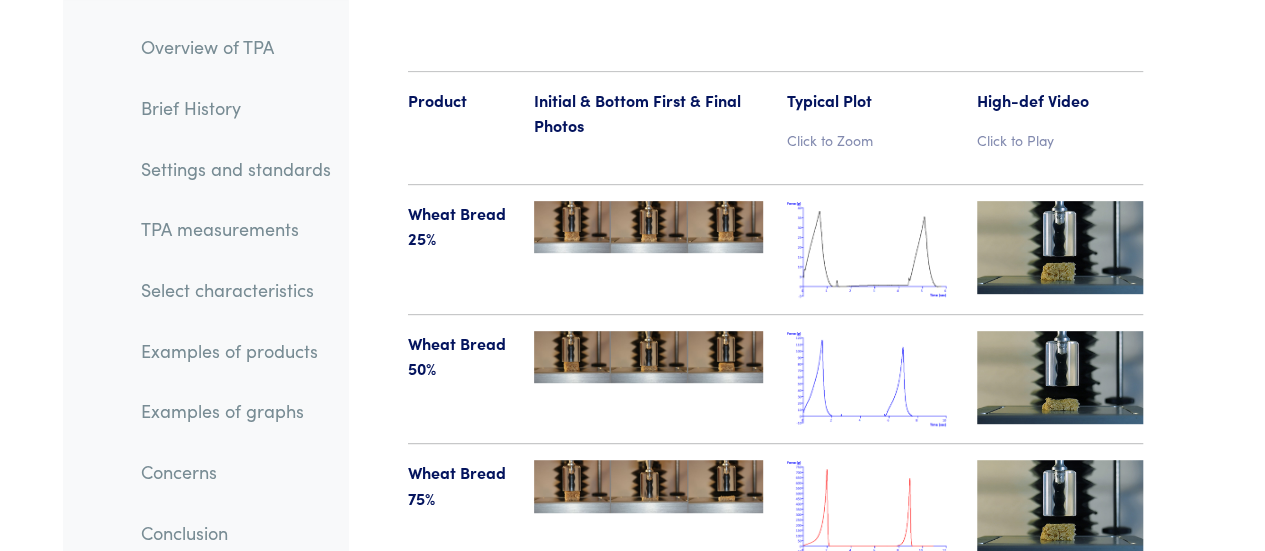click at bounding box center (870, 379) 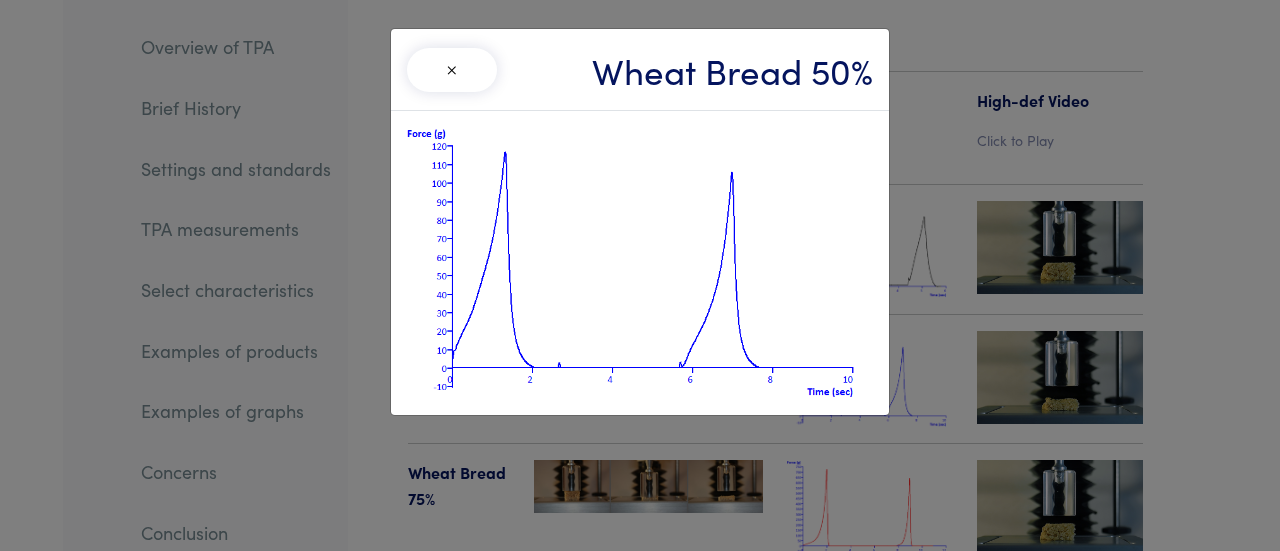click on "×" at bounding box center [452, 70] 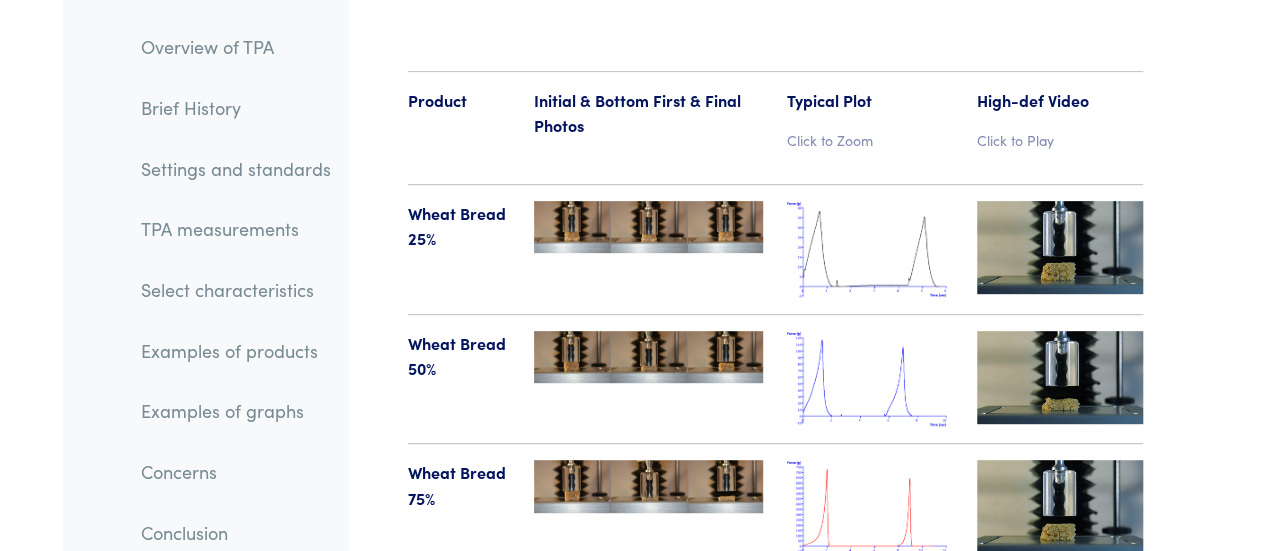 click on "Product
Initial & Bottom First & Final Photos
Typical Plot
Click to Zoom
High-def Video
Click to Play
Wheat Bread 25%
×
Wheat Bread 25%
×
Wheat Bread 25%
× × × ×" at bounding box center [775, 1492] 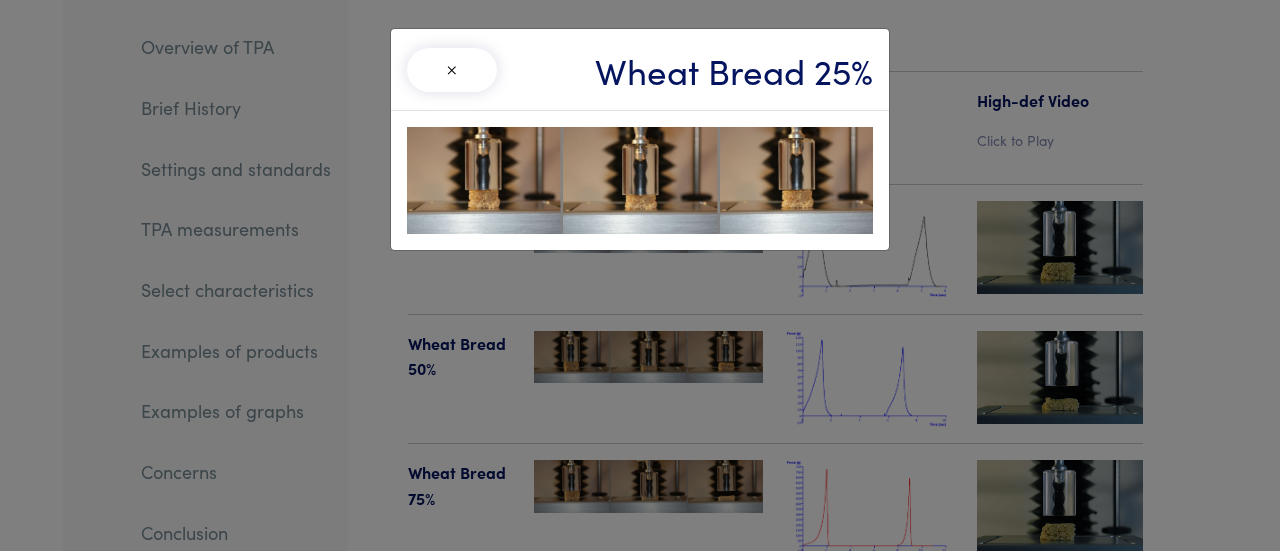 click on "×" at bounding box center (452, 70) 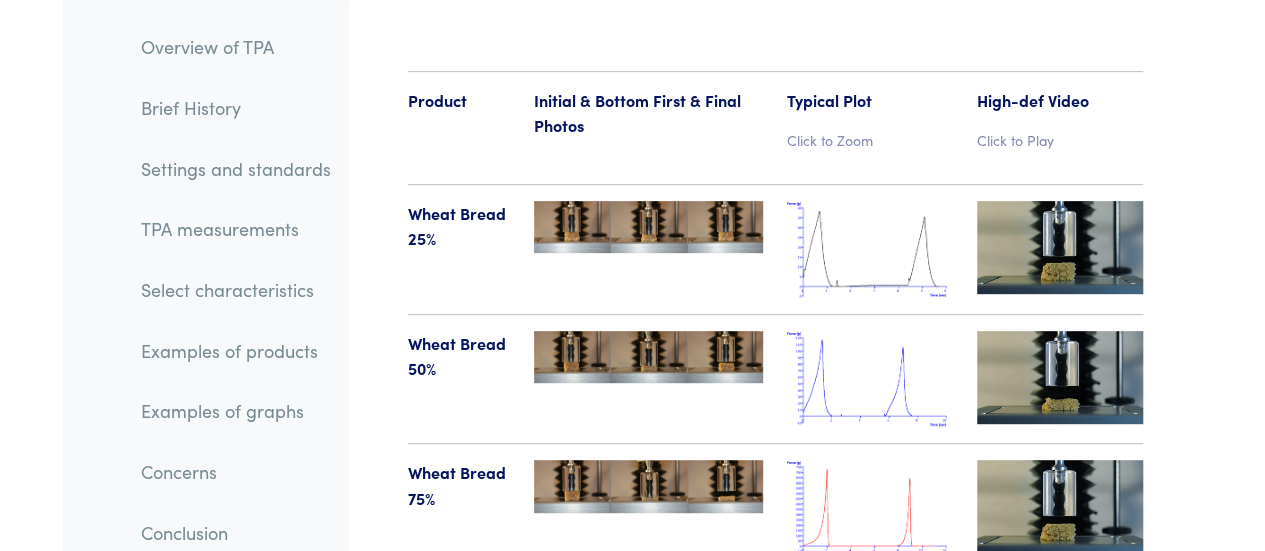 click at bounding box center [870, 508] 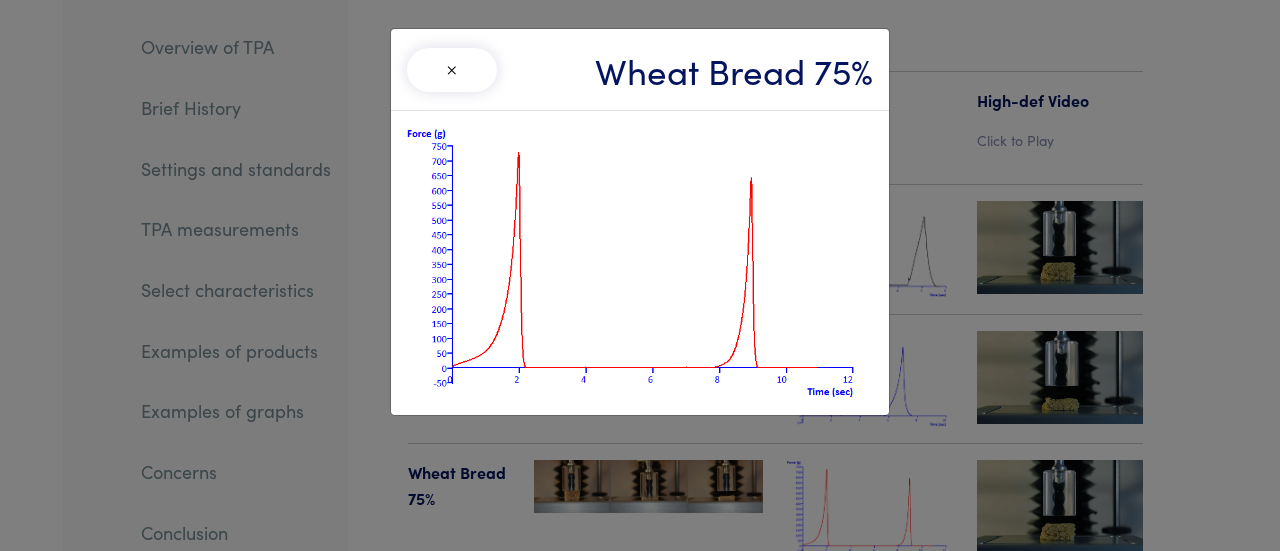 click on "×" at bounding box center [452, 70] 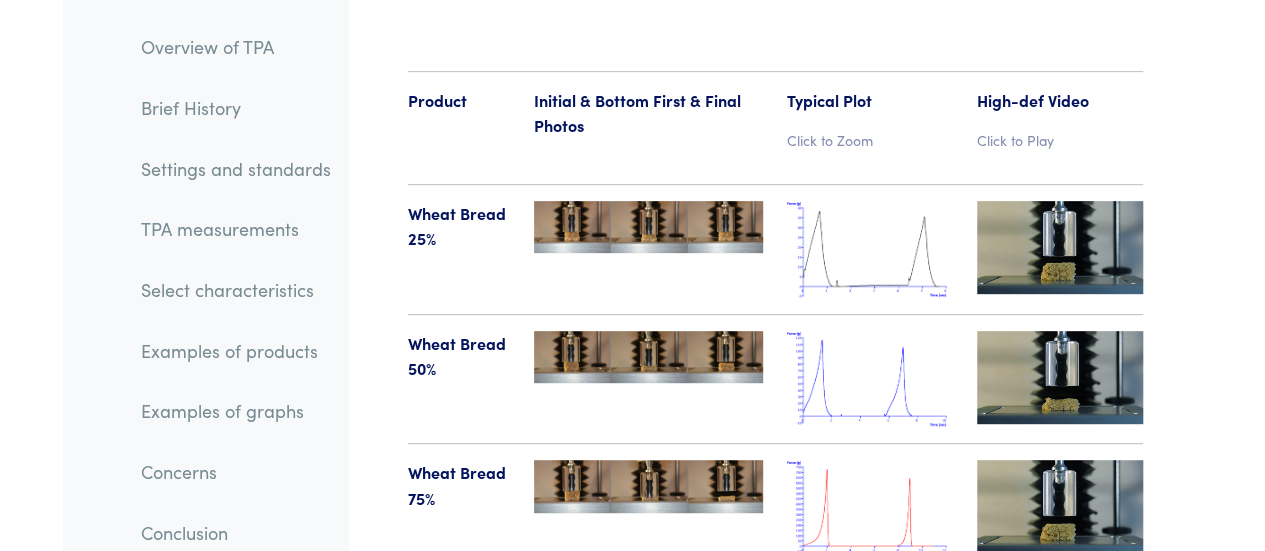 click at bounding box center (1060, 247) 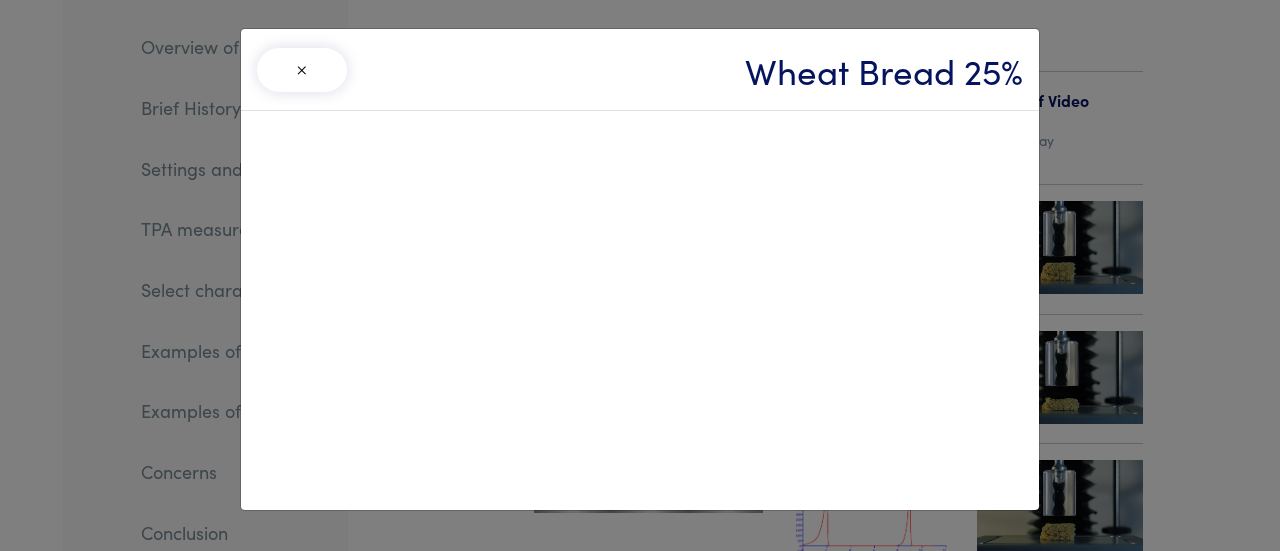 click on "×" at bounding box center [302, 70] 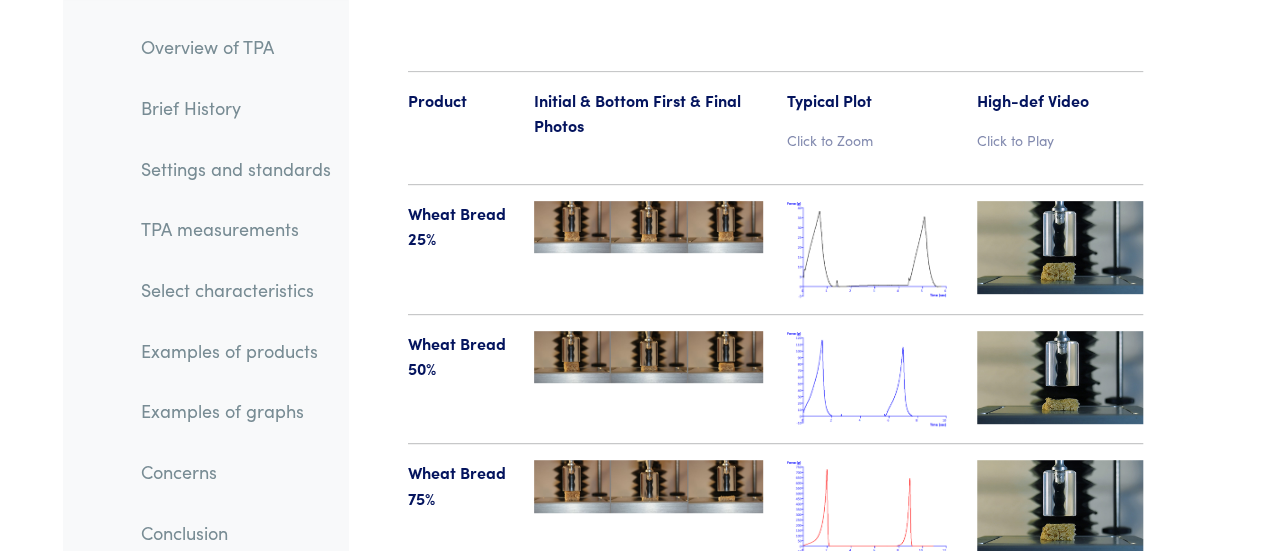 click at bounding box center (1060, 377) 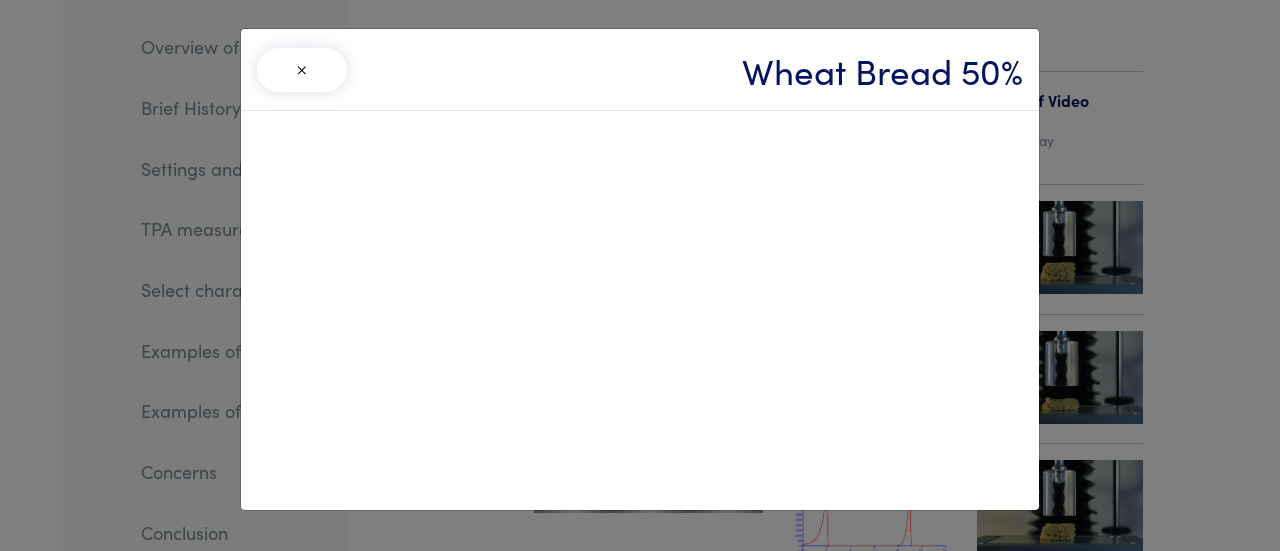 click on "×" at bounding box center (302, 70) 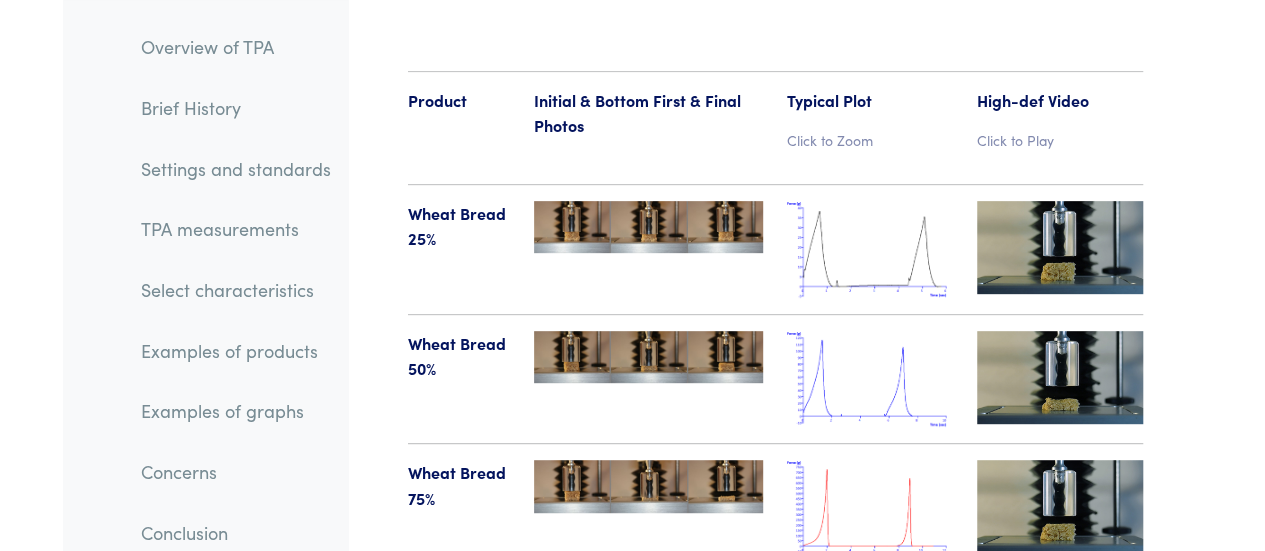 click at bounding box center [1060, 506] 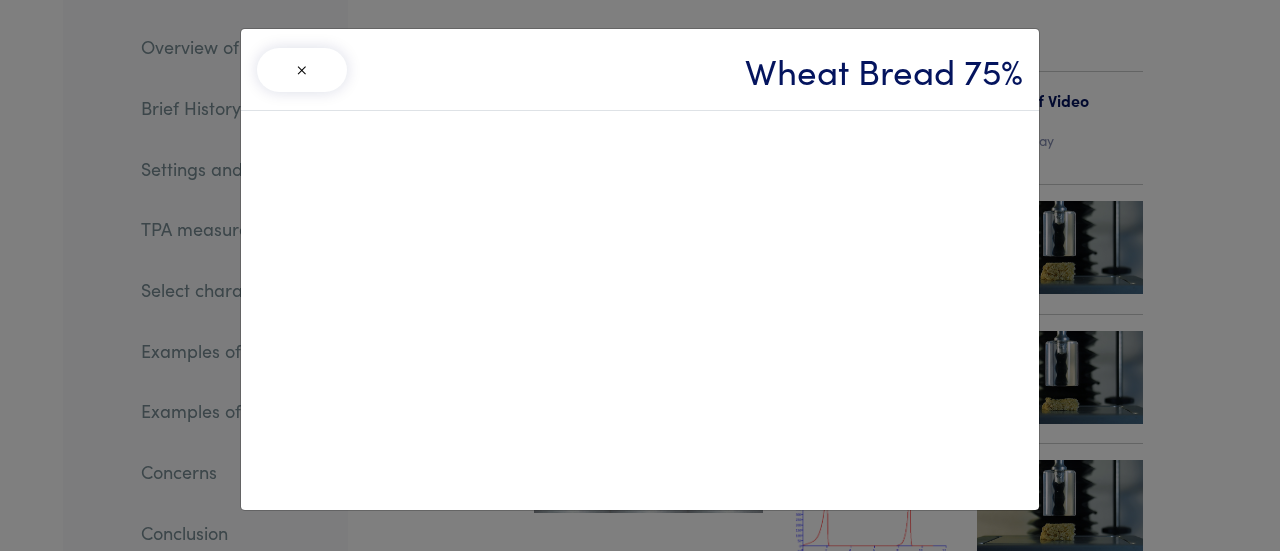 click on "×" at bounding box center [302, 70] 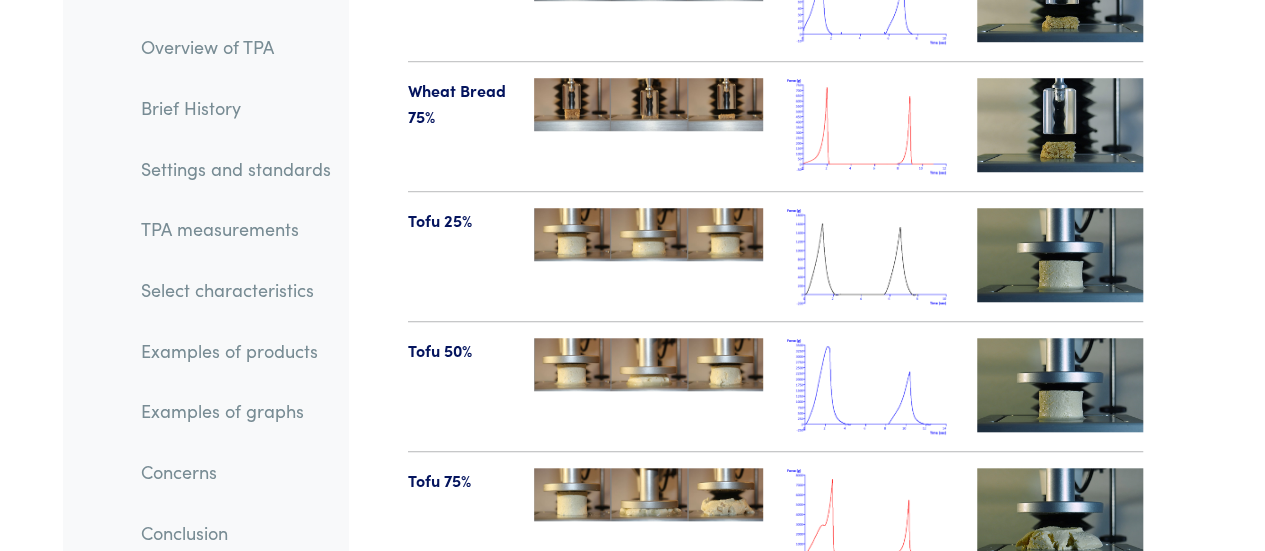 scroll, scrollTop: 23513, scrollLeft: 0, axis: vertical 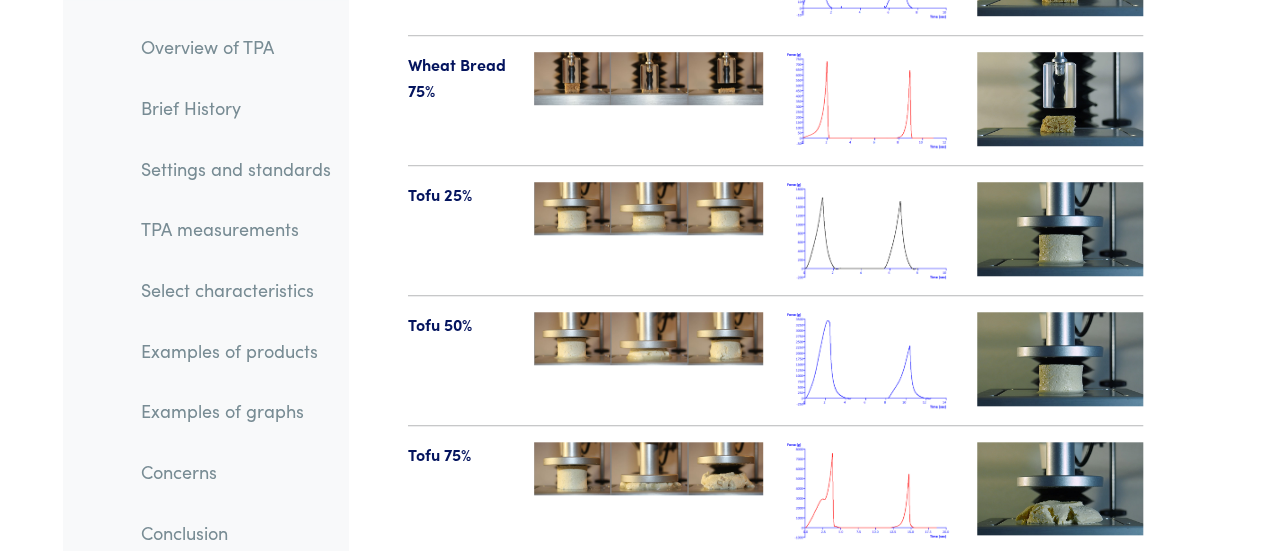 click at bounding box center (1060, 228) 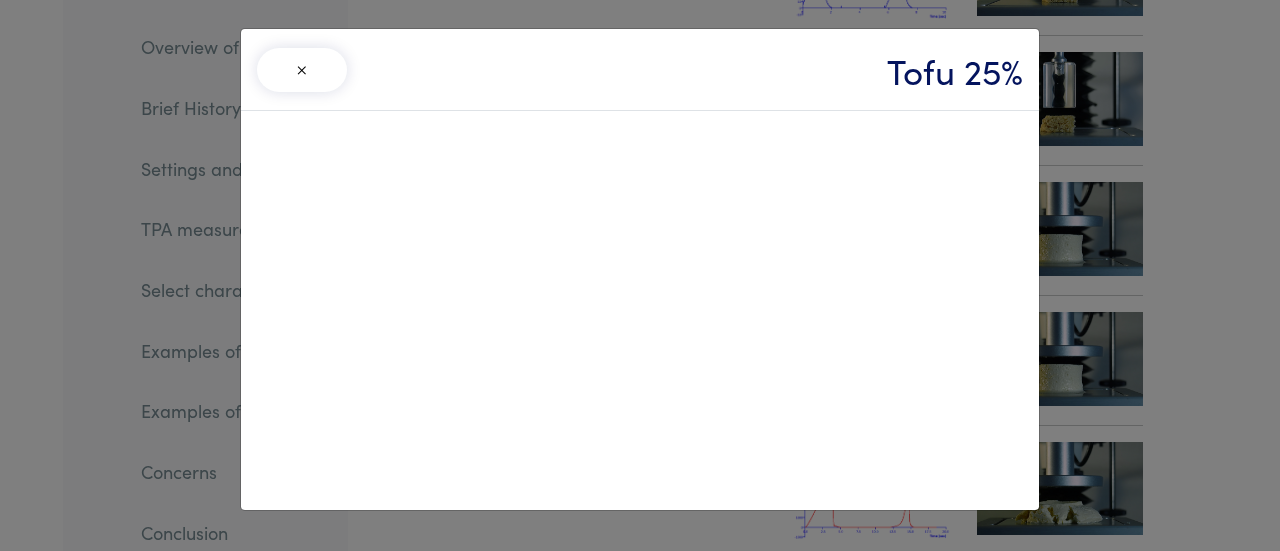 click on "×" at bounding box center [302, 70] 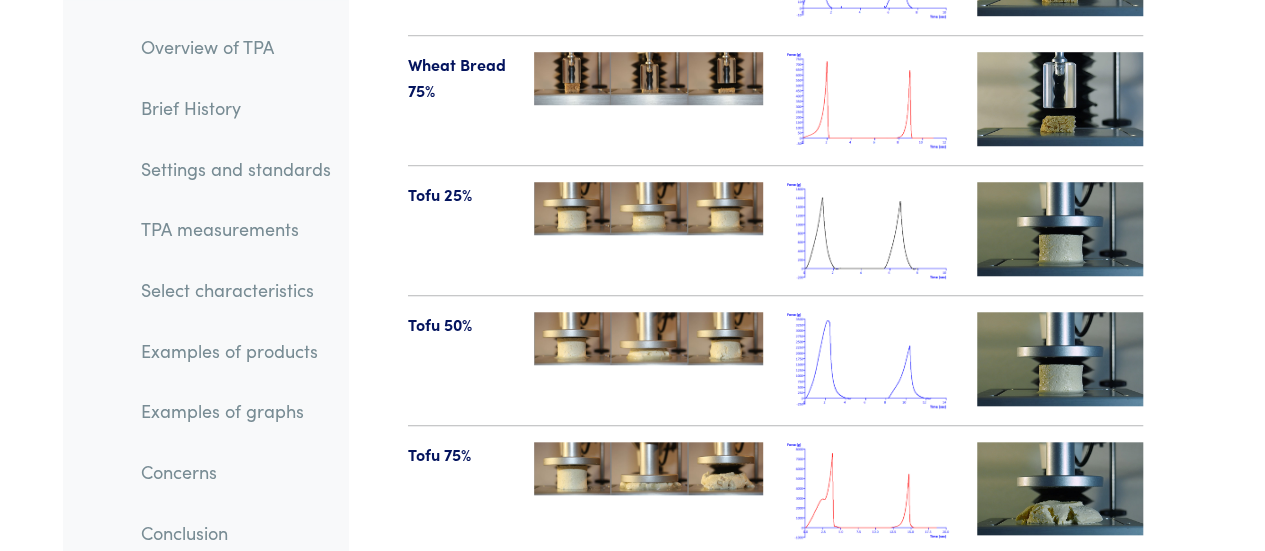 click at bounding box center [1060, 358] 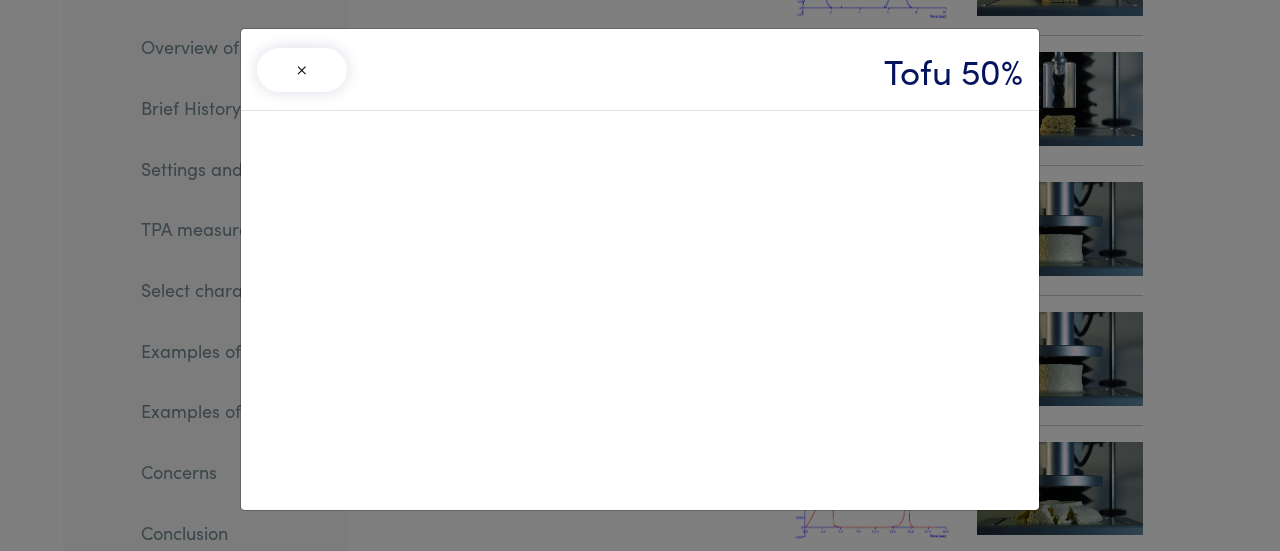 click on "×" at bounding box center [302, 70] 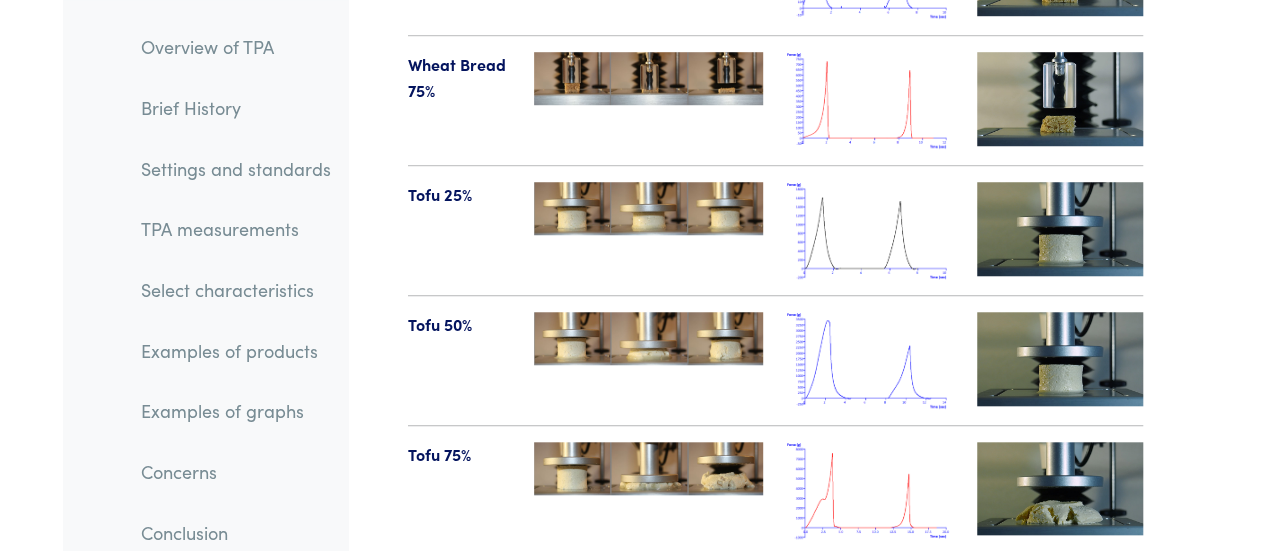 click at bounding box center [870, 360] 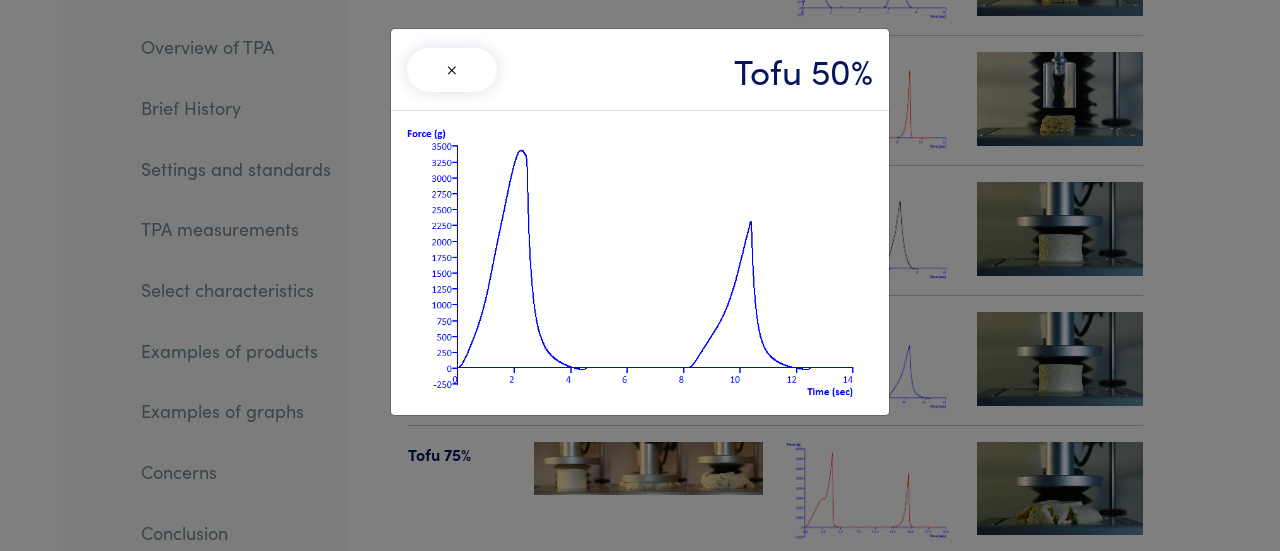 click on "×" at bounding box center (452, 70) 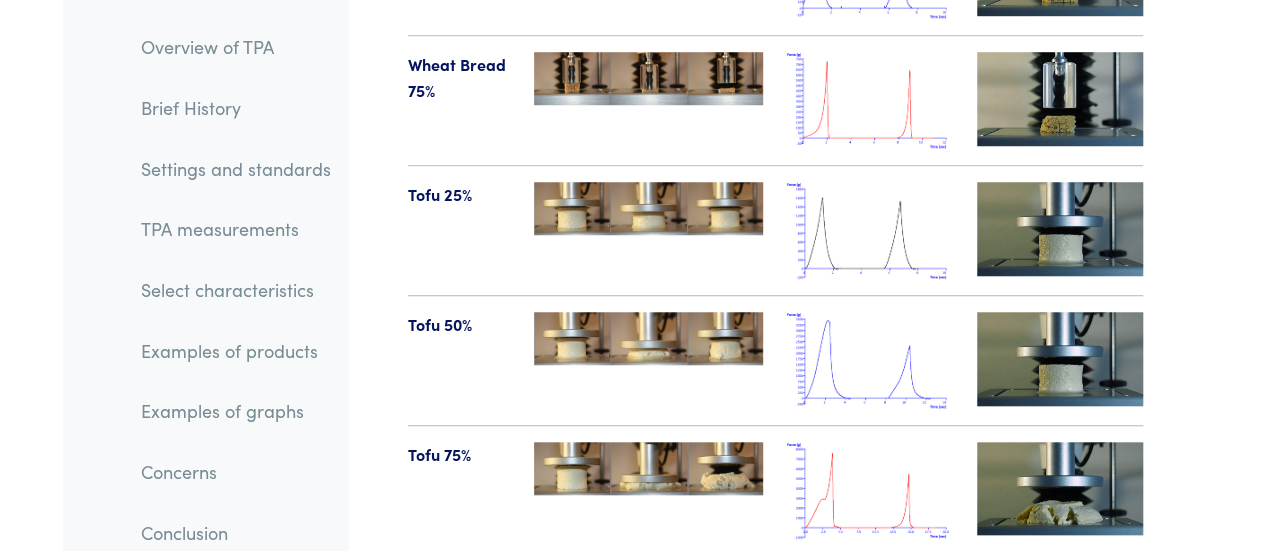 click at bounding box center [1060, 488] 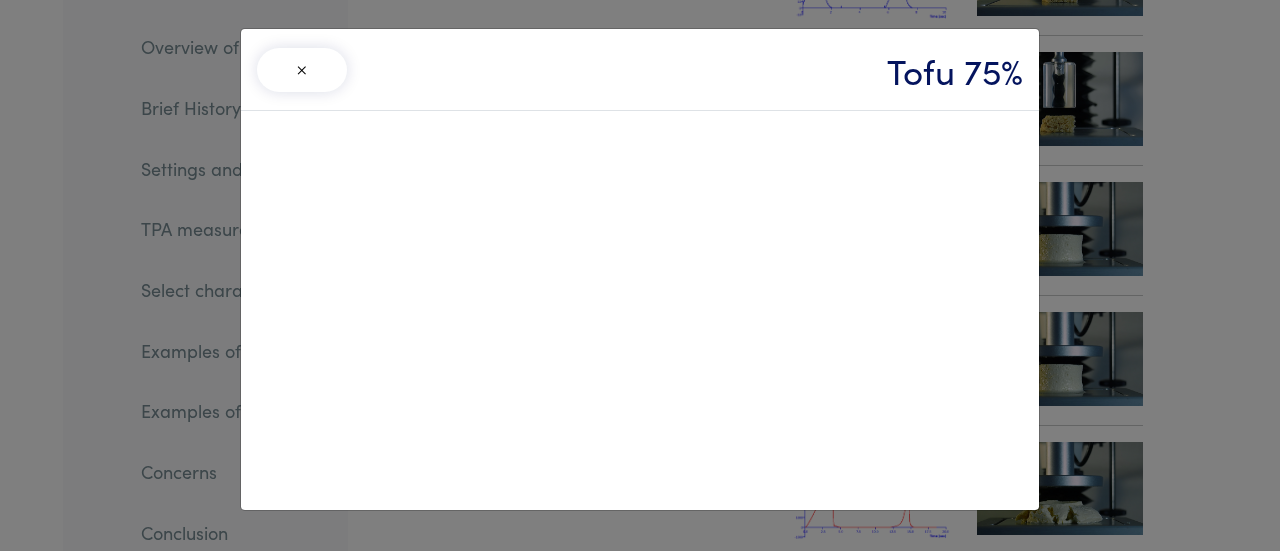 click on "×" at bounding box center [302, 70] 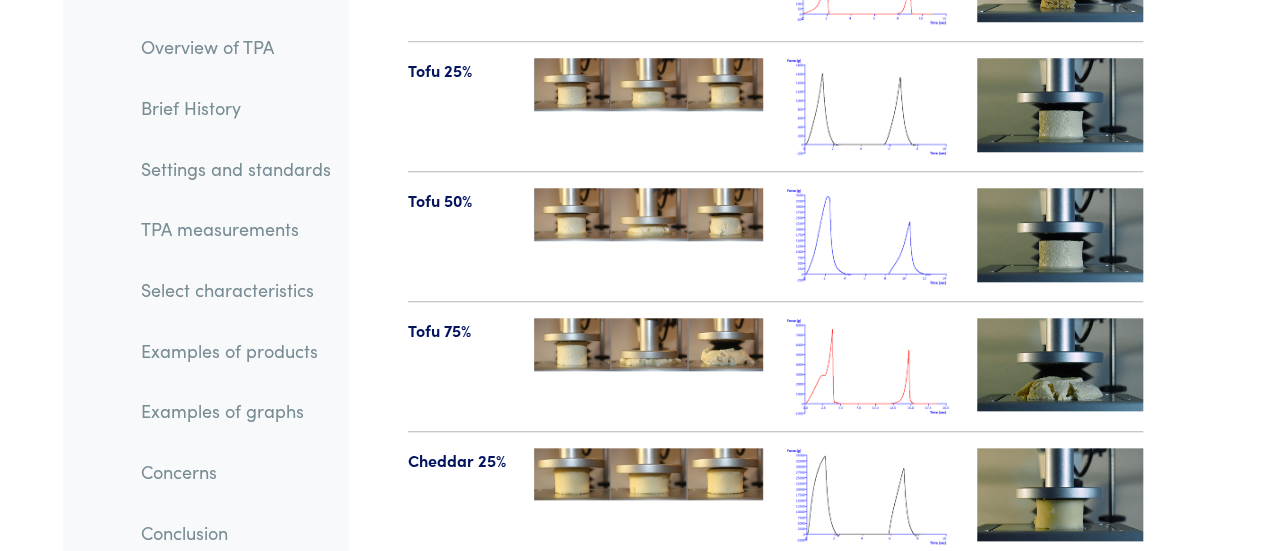 scroll, scrollTop: 23639, scrollLeft: 0, axis: vertical 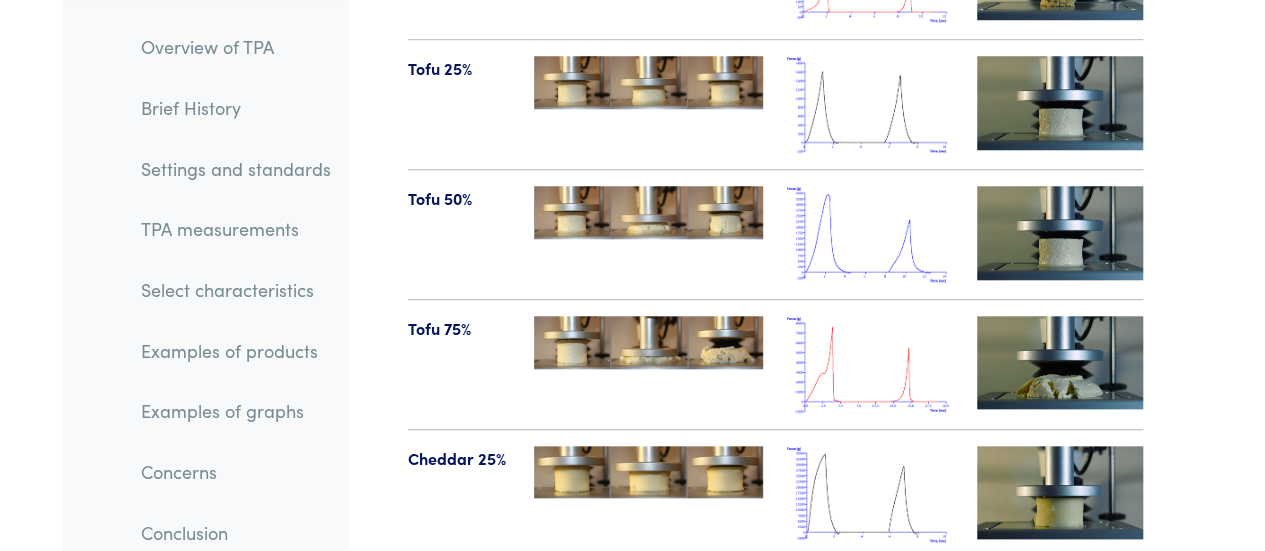 click at bounding box center [870, 364] 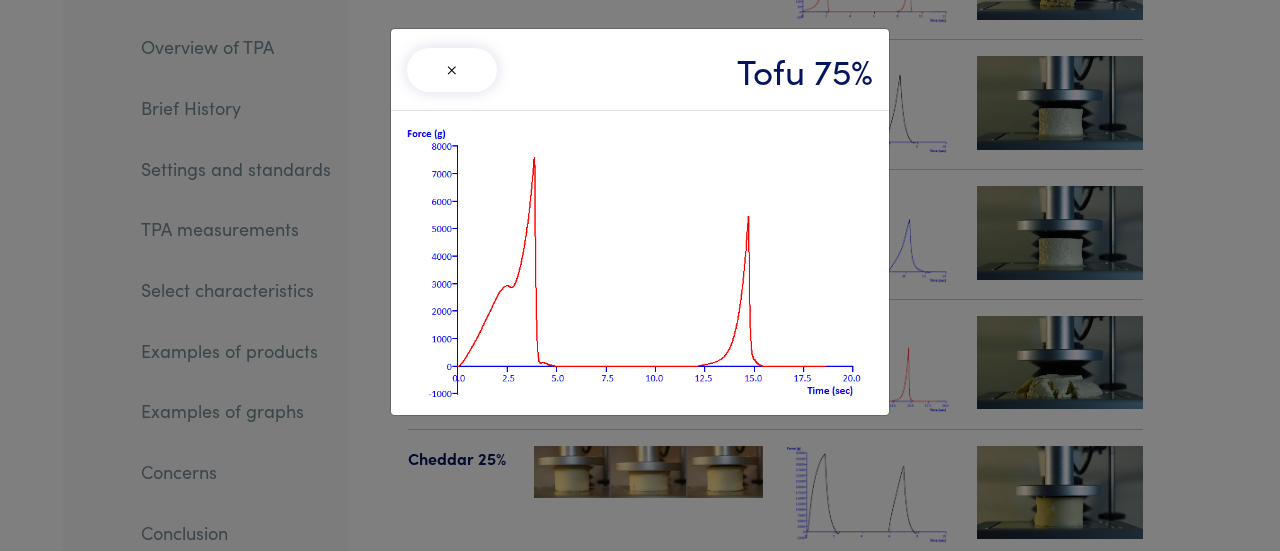 click on "×" at bounding box center [452, 70] 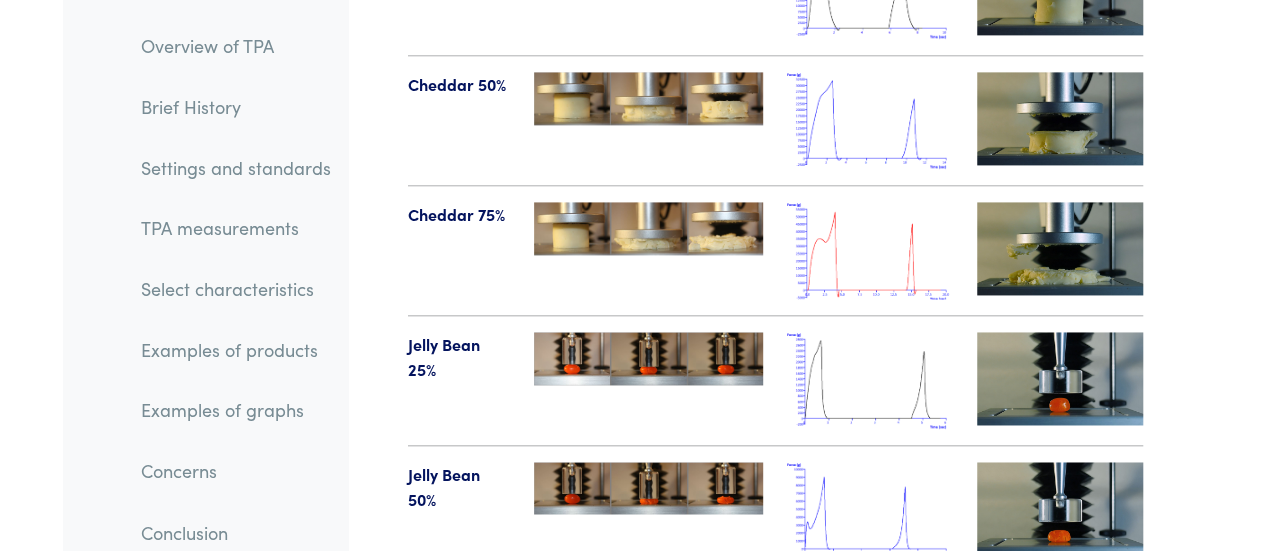 scroll, scrollTop: 24142, scrollLeft: 0, axis: vertical 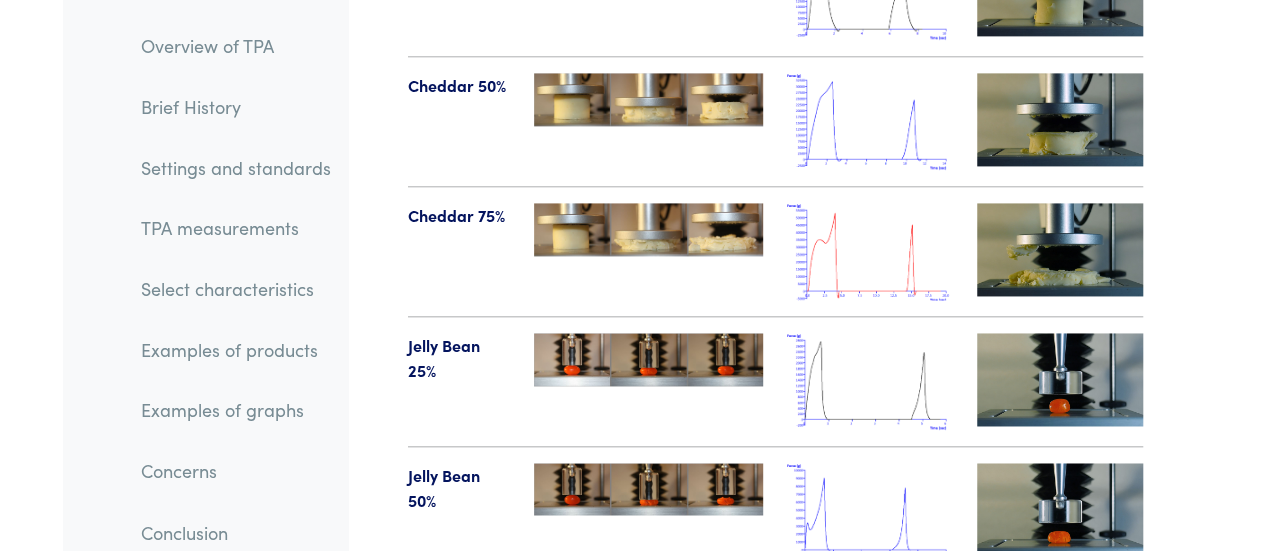 click at bounding box center (1060, 249) 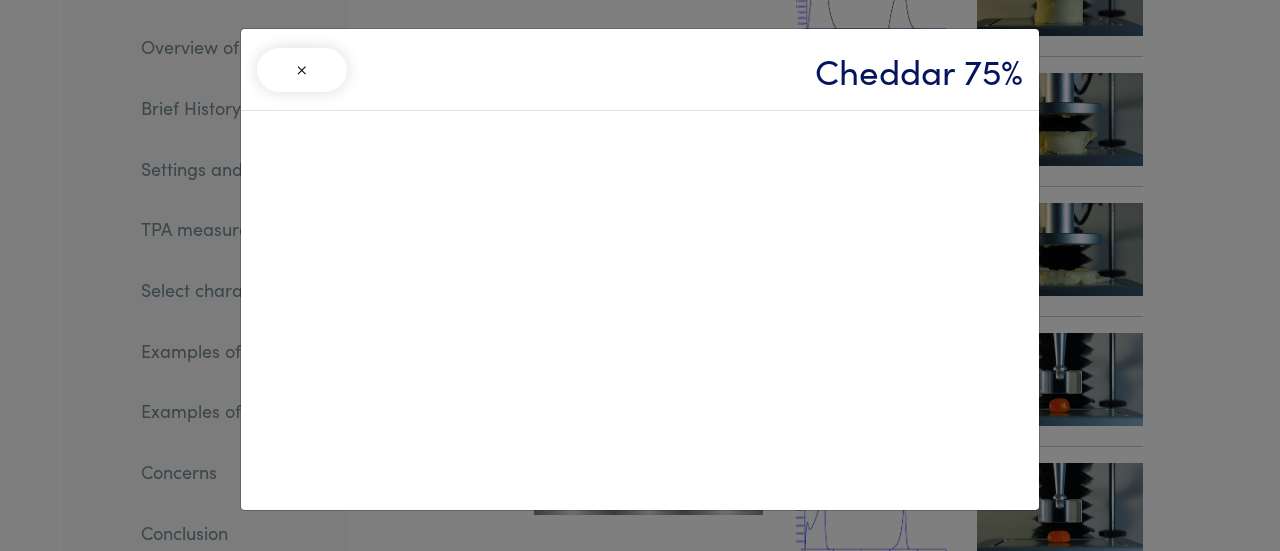 click on "×" at bounding box center (302, 70) 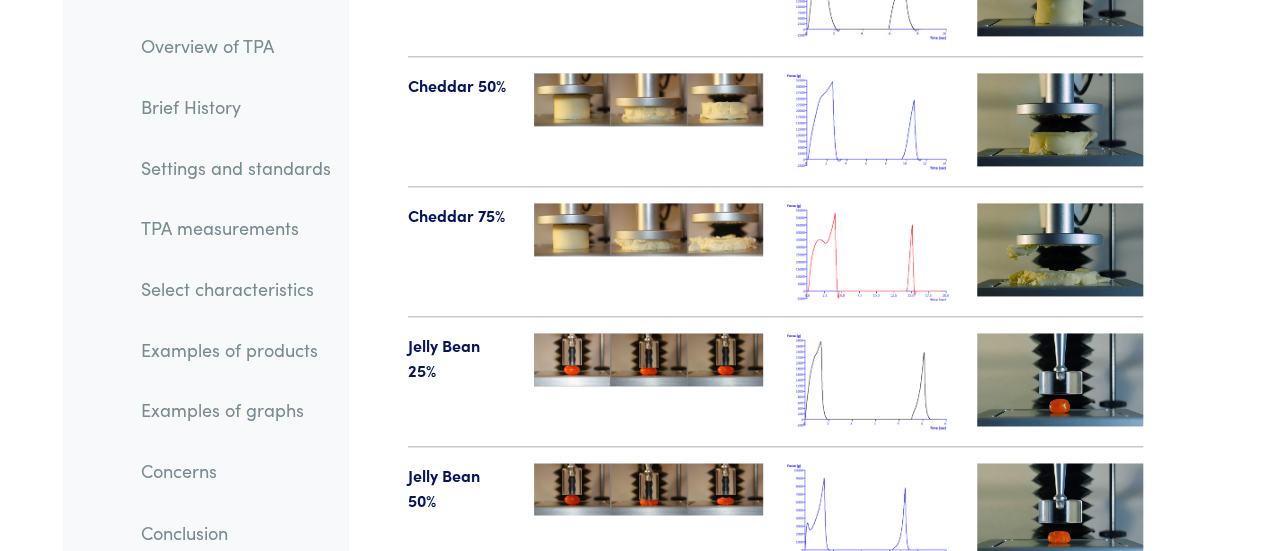 click at bounding box center [870, 251] 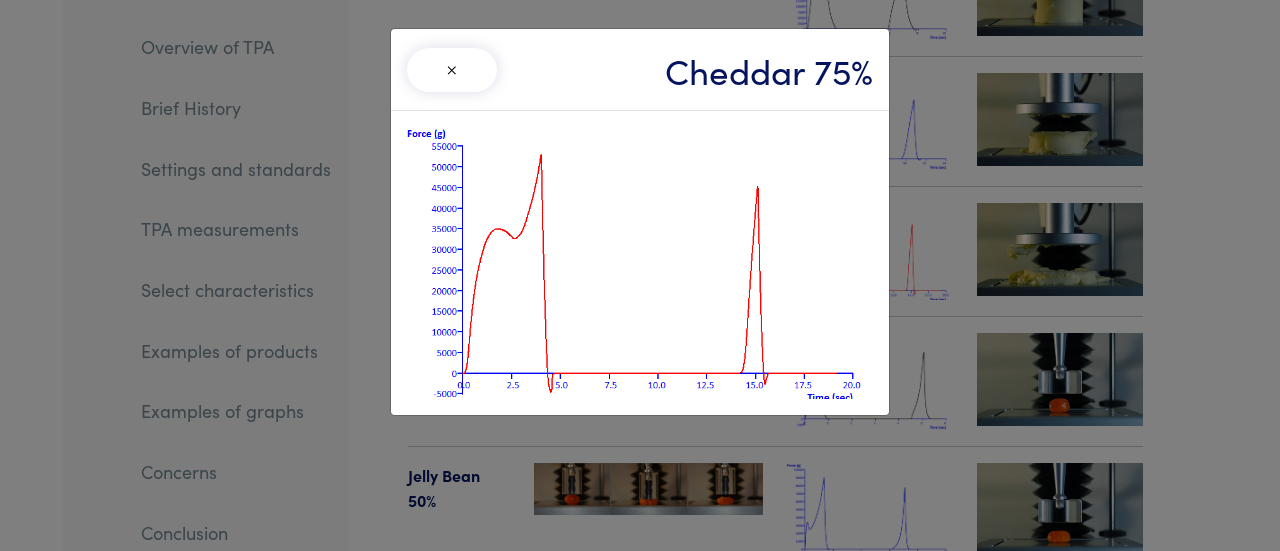 click on "×" at bounding box center [452, 70] 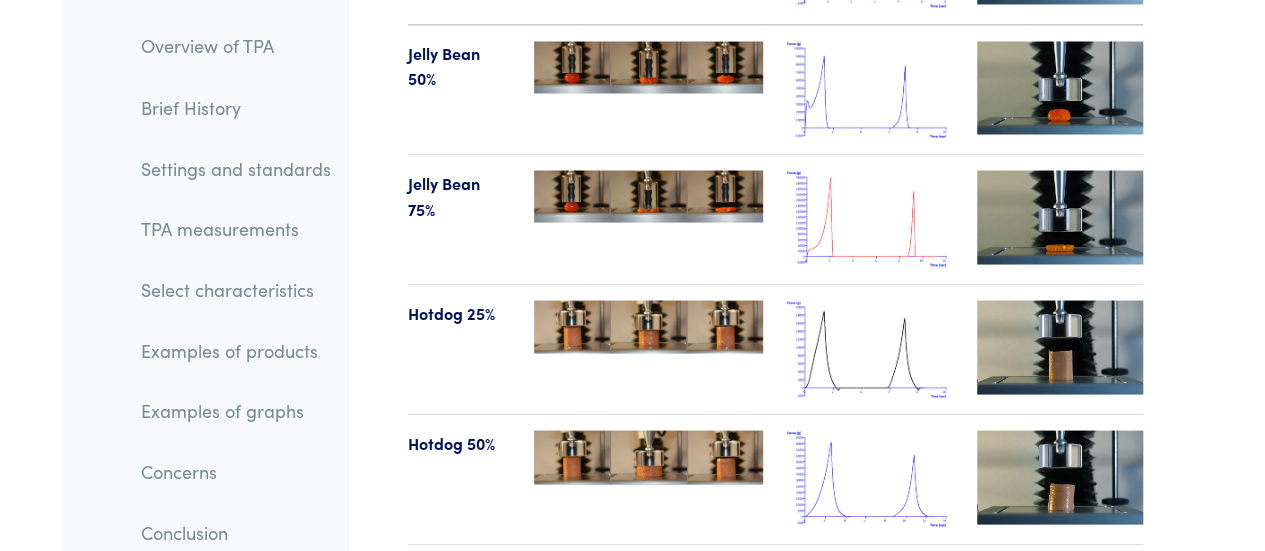 click on "Product
Initial & Bottom First & Final Photos
Typical Plot
Click to Zoom
High-def Video
Click to Play
Wheat Bread 25%
×
Wheat Bread 25%
×
Wheat Bread 25%
× × × ×" at bounding box center (775, 33) 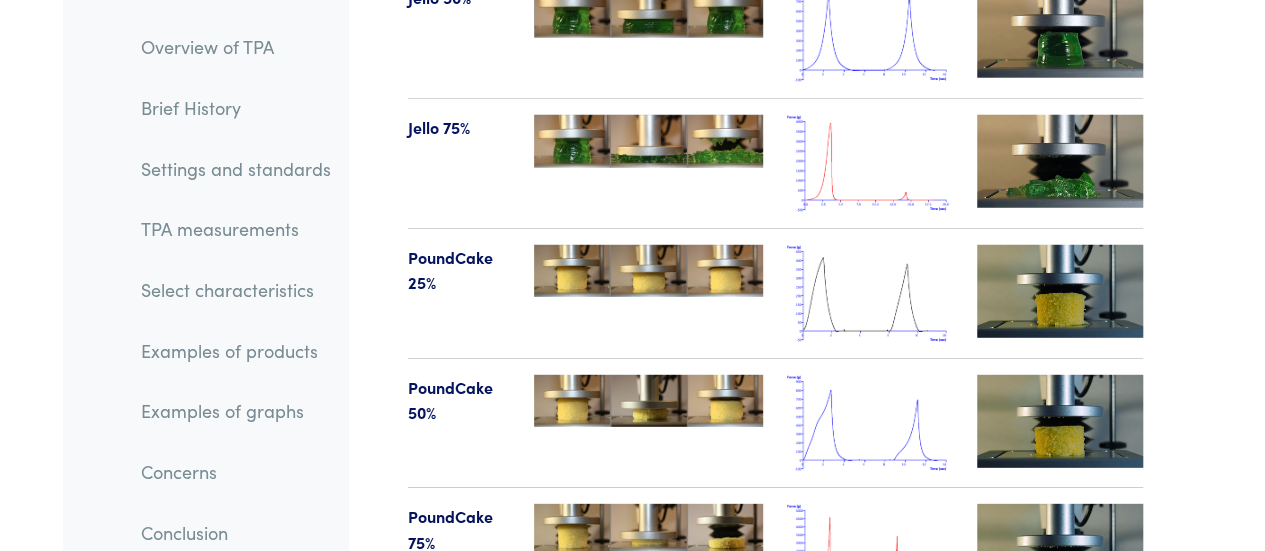 scroll, scrollTop: 25400, scrollLeft: 0, axis: vertical 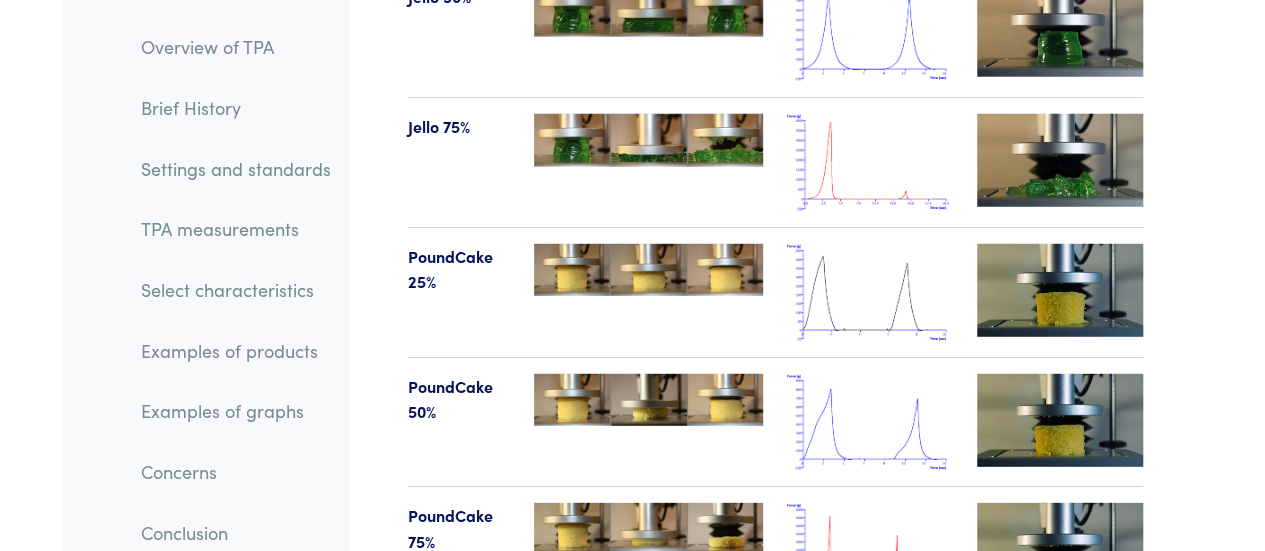 click at bounding box center [1060, 290] 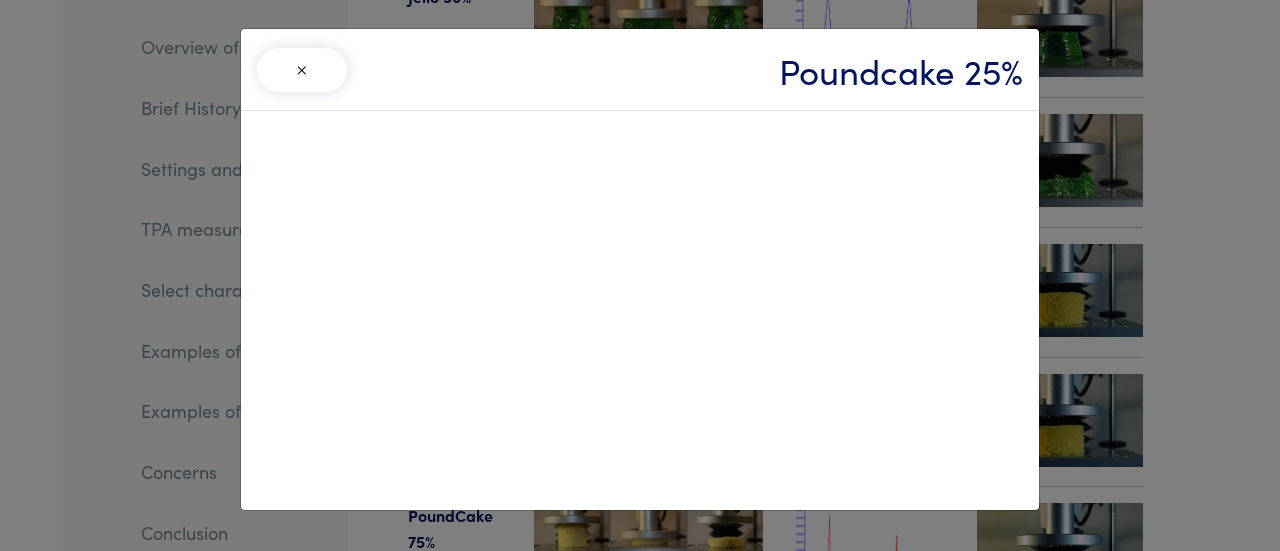 click on "×" at bounding box center (302, 70) 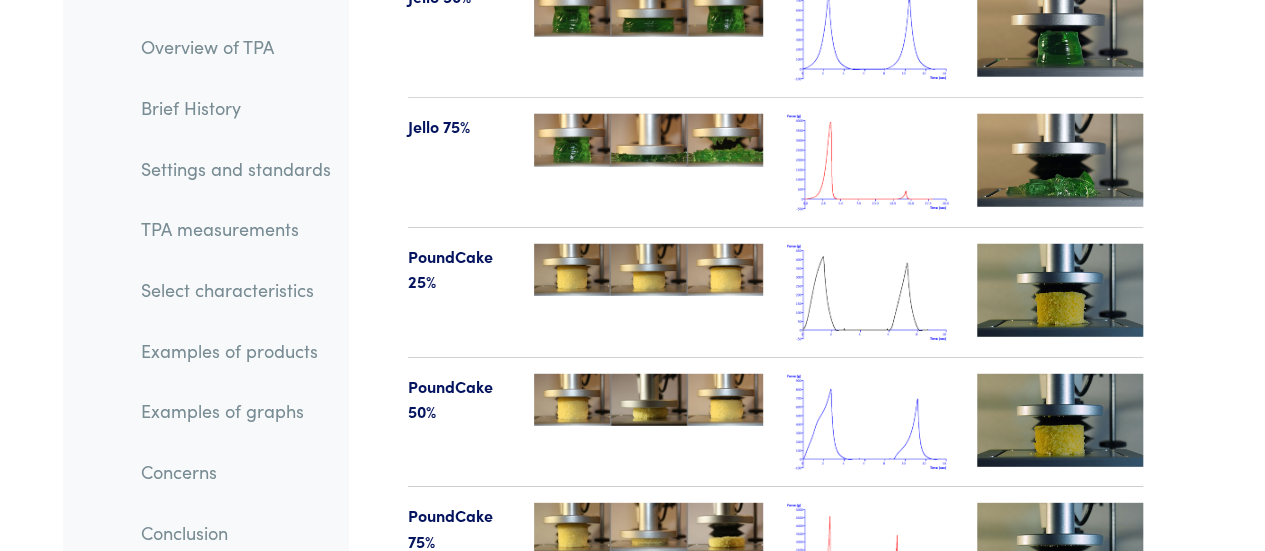 click at bounding box center [1060, 420] 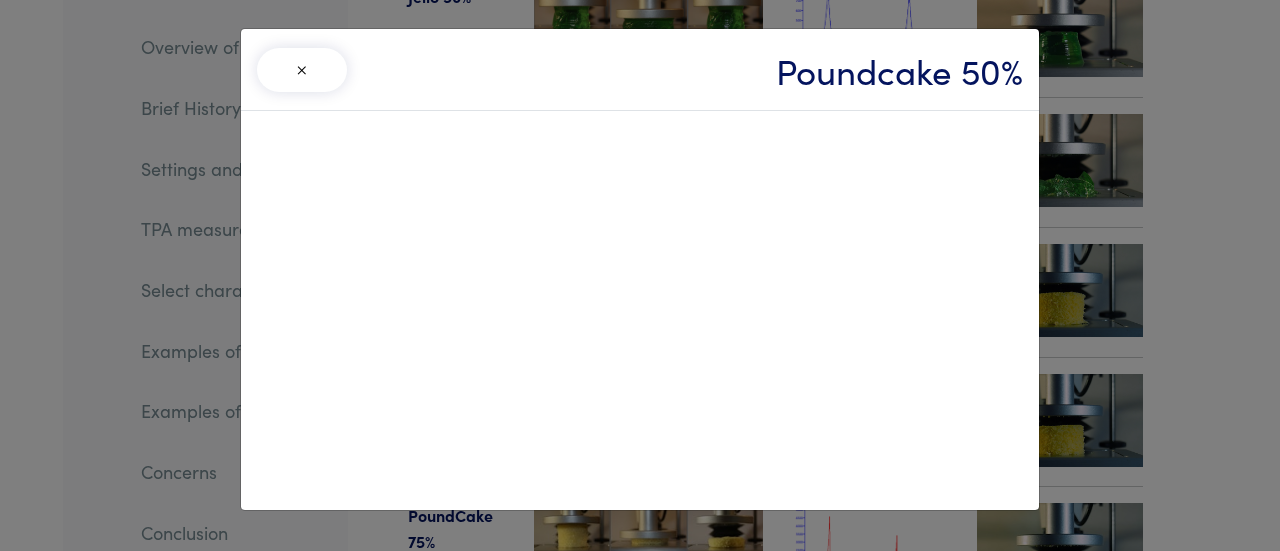 click on "×" at bounding box center (302, 70) 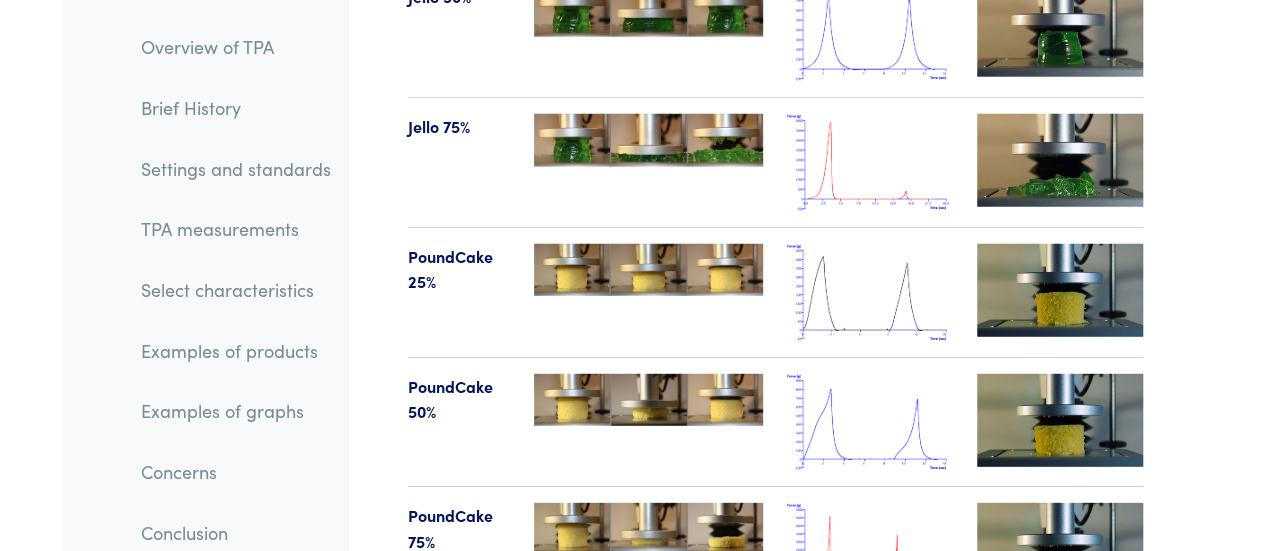 click at bounding box center [1060, 549] 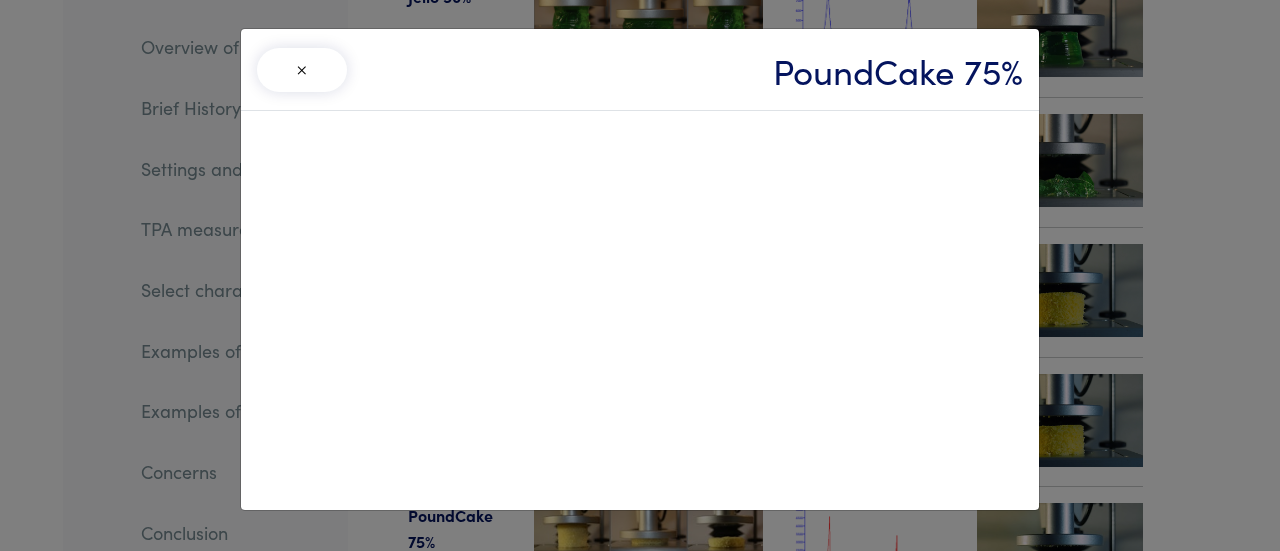 click on "×" at bounding box center (302, 70) 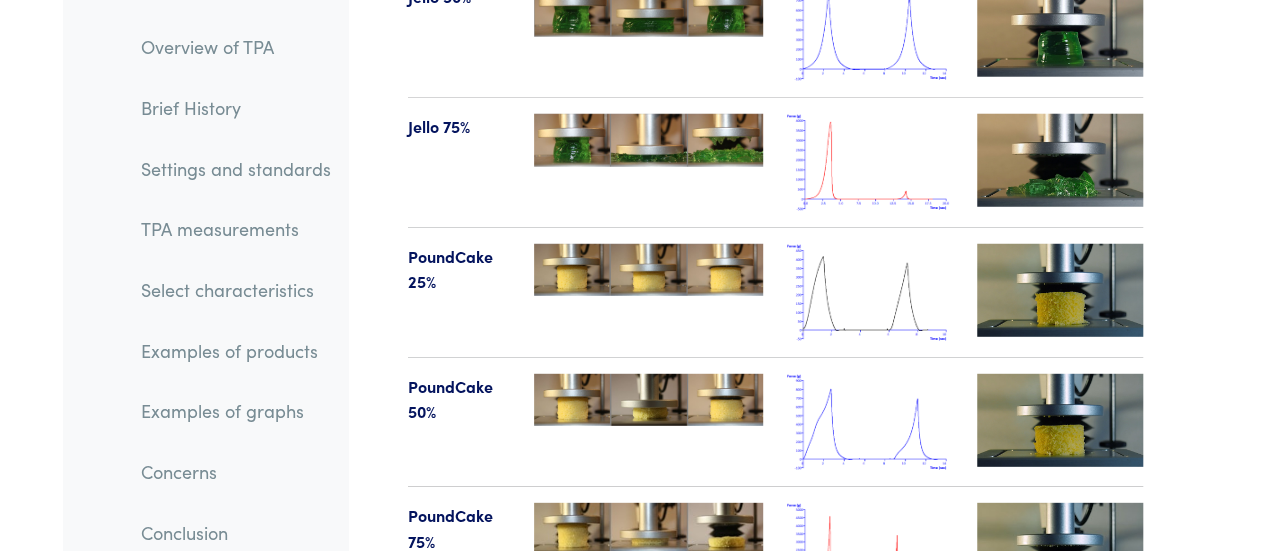 click at bounding box center [870, 292] 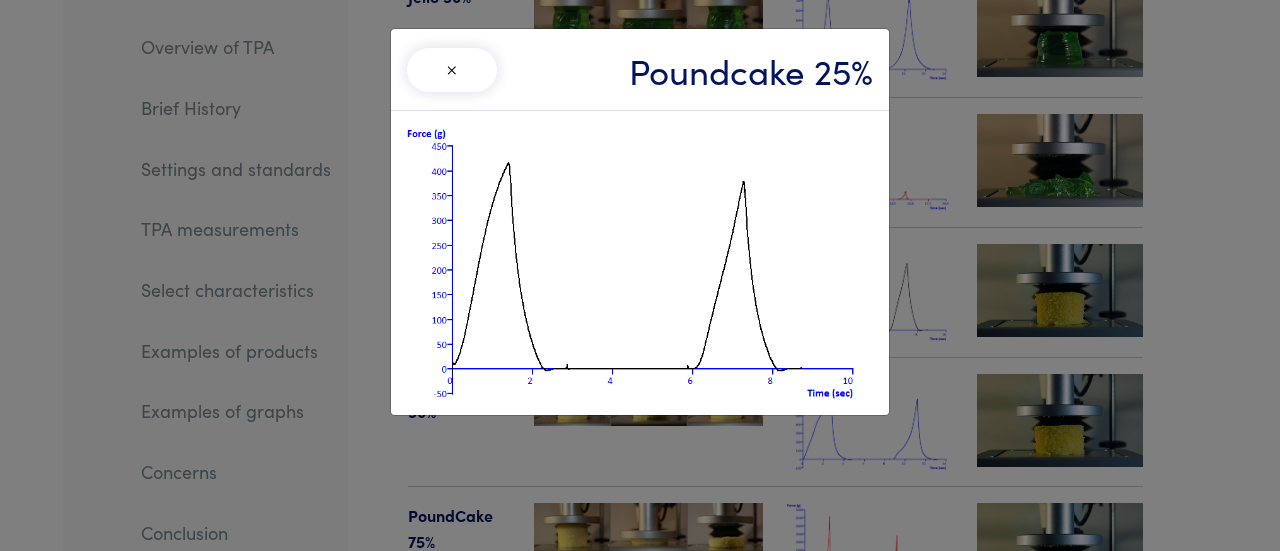 click on "×" at bounding box center (452, 70) 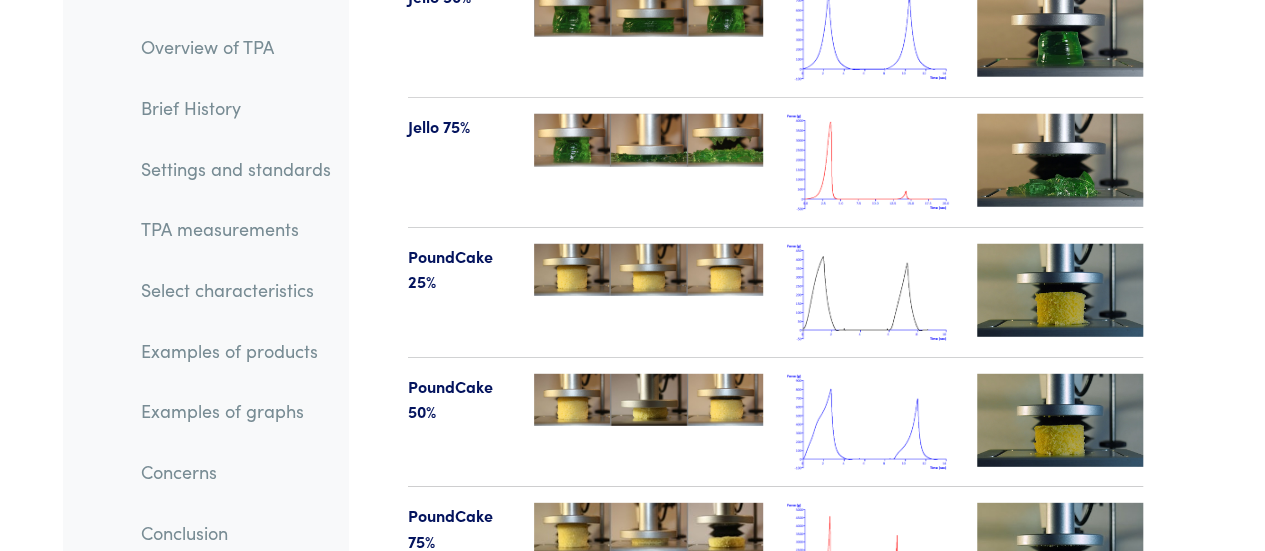 click at bounding box center (870, 422) 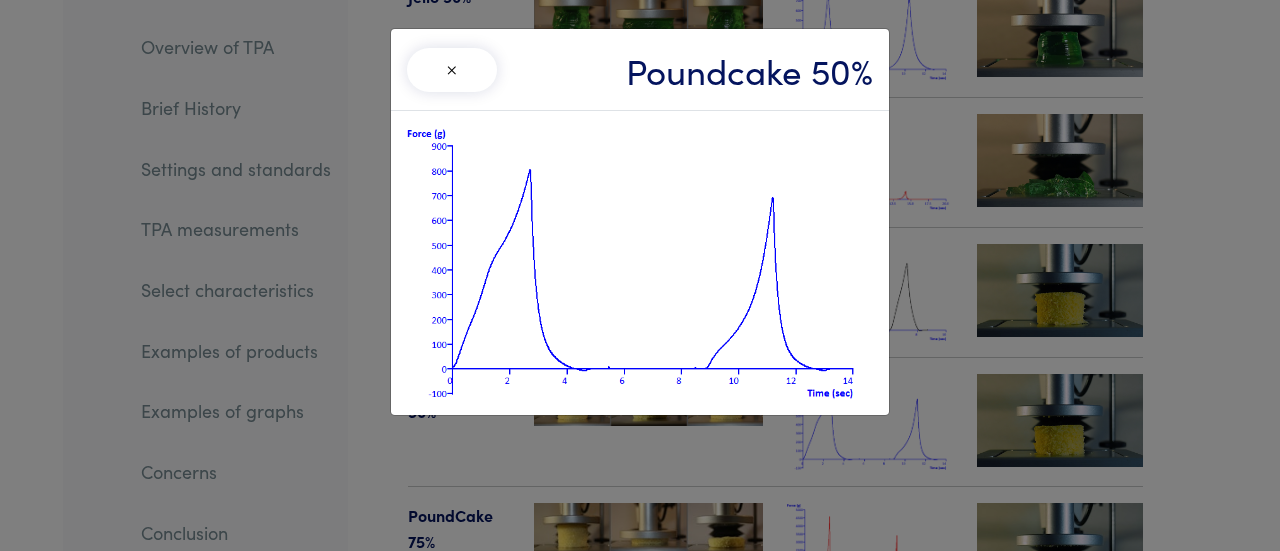 click on "×" at bounding box center (452, 70) 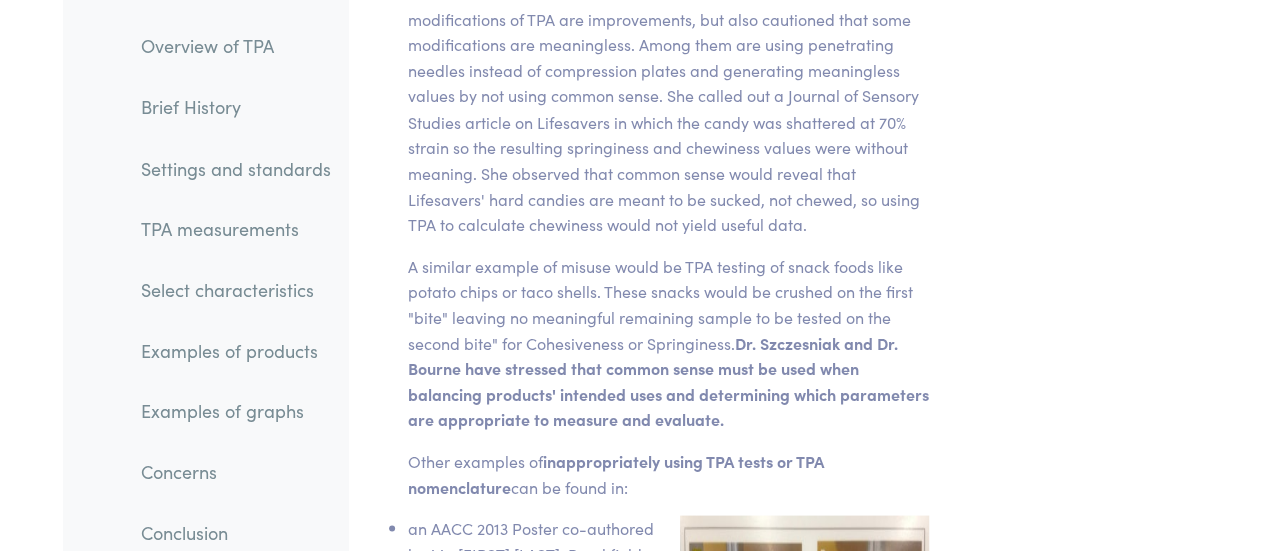 scroll, scrollTop: 32121, scrollLeft: 0, axis: vertical 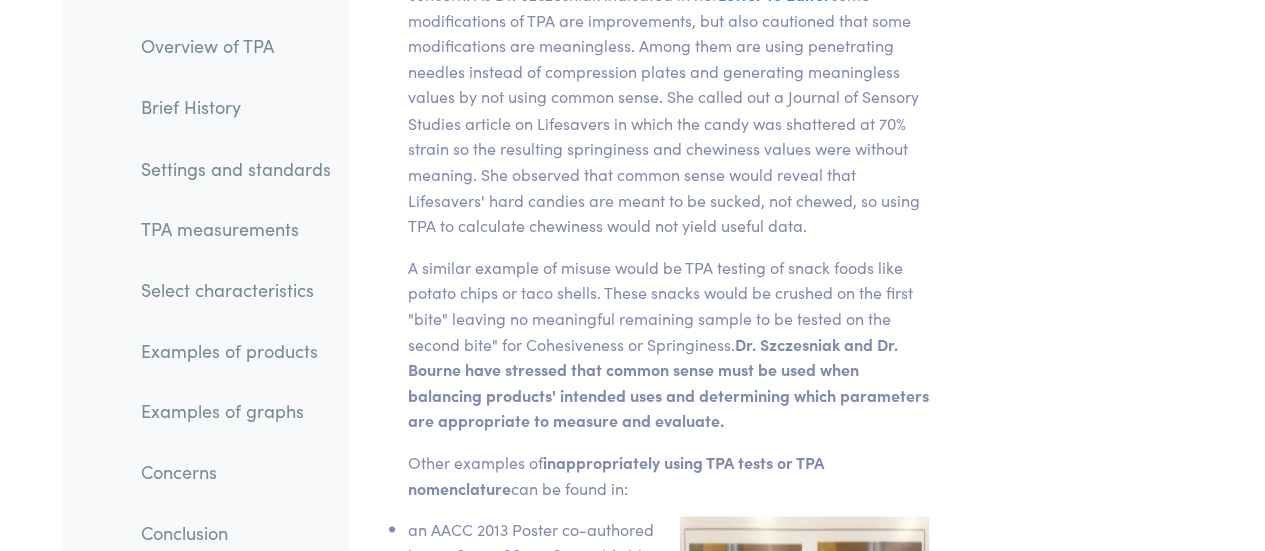 click on "Chapter VIII
What are the concerns of using Texture Profile Analysis?
There has been some concern over the use and misuse of TPA. These concerns mainly fall into two categories:  misunderstanding/misuse of the original parameters and the use of non-standardized modifications made to the original parameters.
Texture Profile Analysis is an easy test to conduct. William Breene noted in 1975 that  the original TPA parameters were often misunderstood which can lead to poor experimental designs and a misuse of how the results are statistically analyzed. Application Of Texture Profile Analysis To Instrumental Food Texture Evaluation, William M. Breene, Journal of Texture Studies, Volume 6, Issue 1, pages 53-82, March 1975 (Scientific Journal Series Paper No. 8743, Minnesota Agricultural Experiment Station, St. Paul, Minn. 55108, U.S.A.).  Abstract:
Letter to Editor article 1  and  article 2 ." at bounding box center [775, 811] 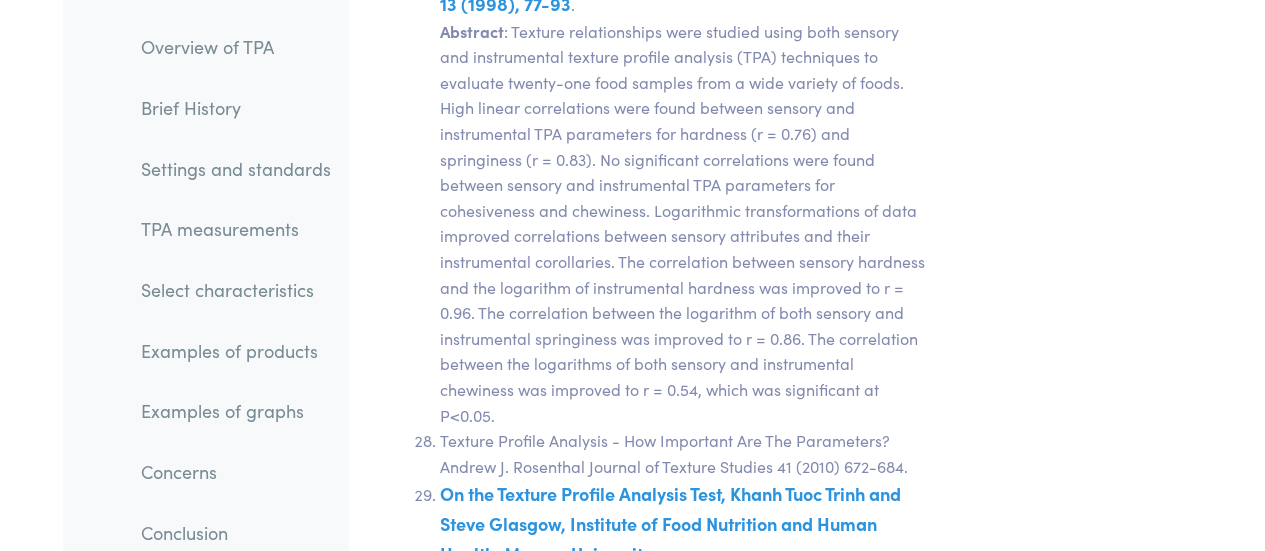 scroll, scrollTop: 44098, scrollLeft: 0, axis: vertical 